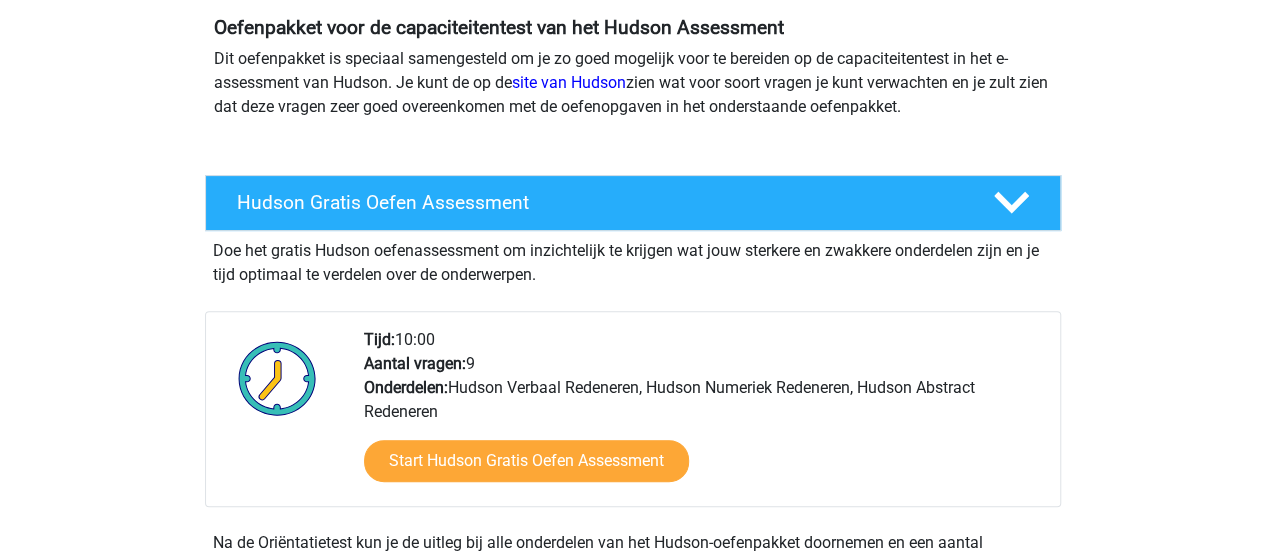 scroll, scrollTop: 196, scrollLeft: 0, axis: vertical 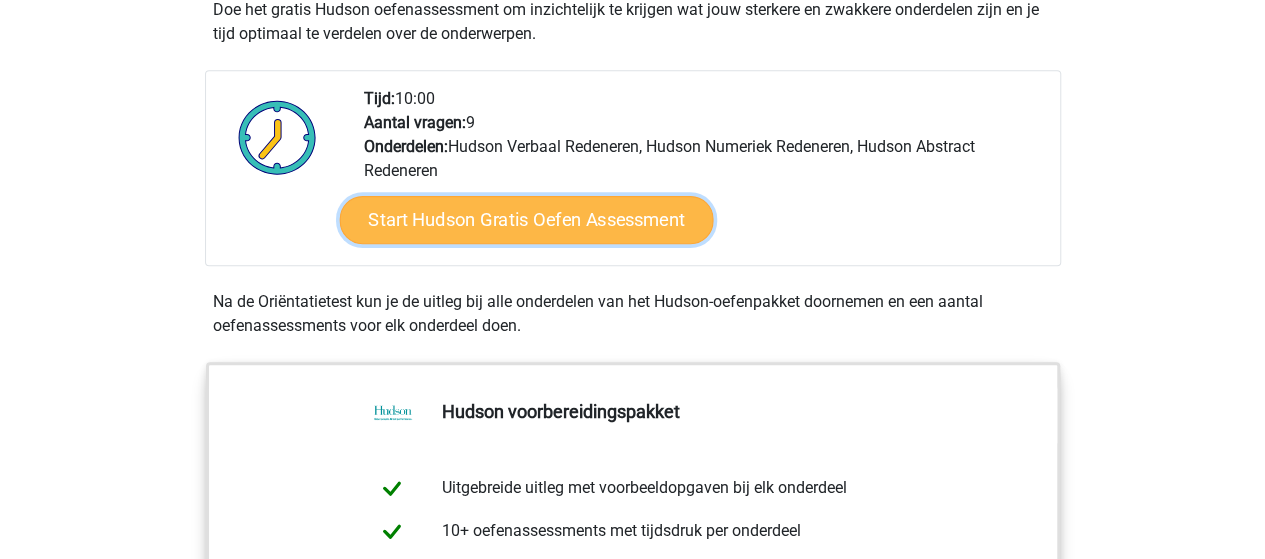 click on "Start Hudson Gratis Oefen Assessment" at bounding box center [526, 220] 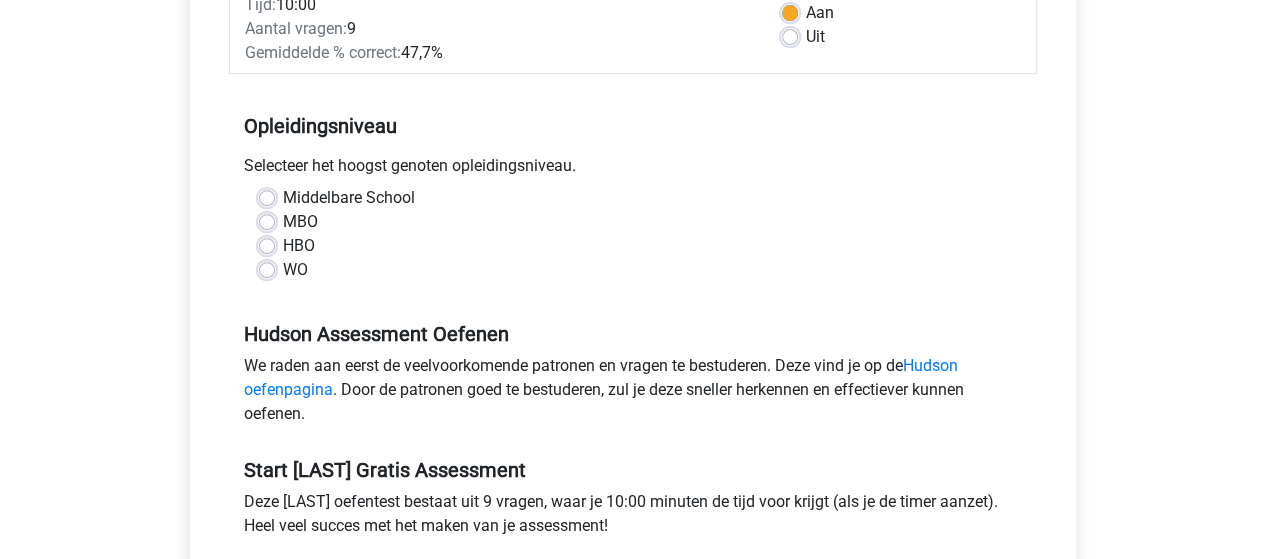 scroll, scrollTop: 336, scrollLeft: 0, axis: vertical 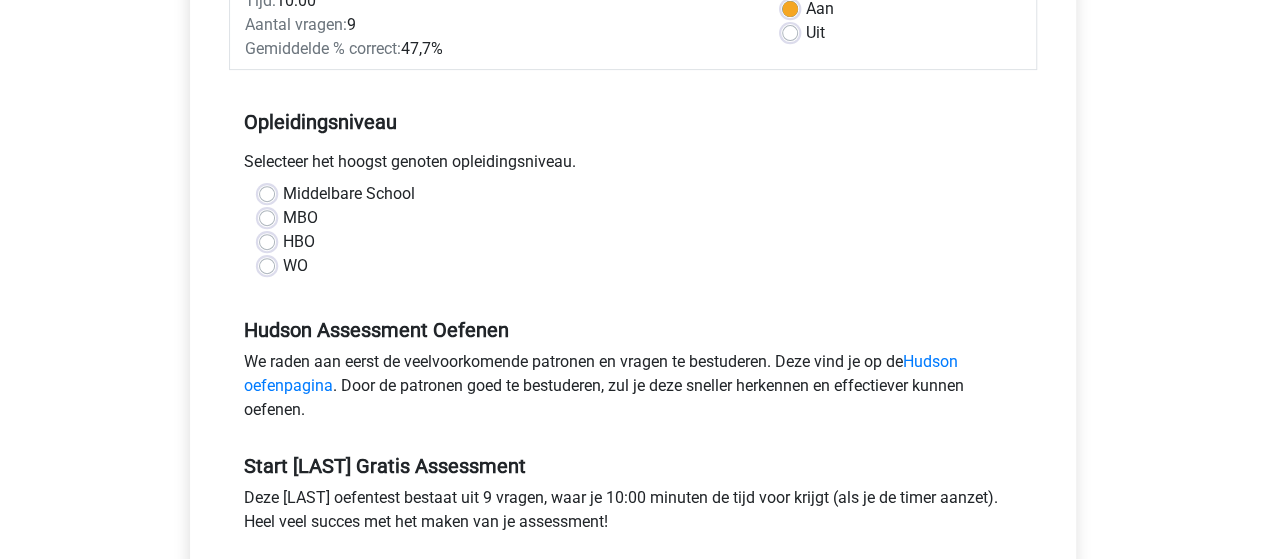 click on "WO" at bounding box center [295, 266] 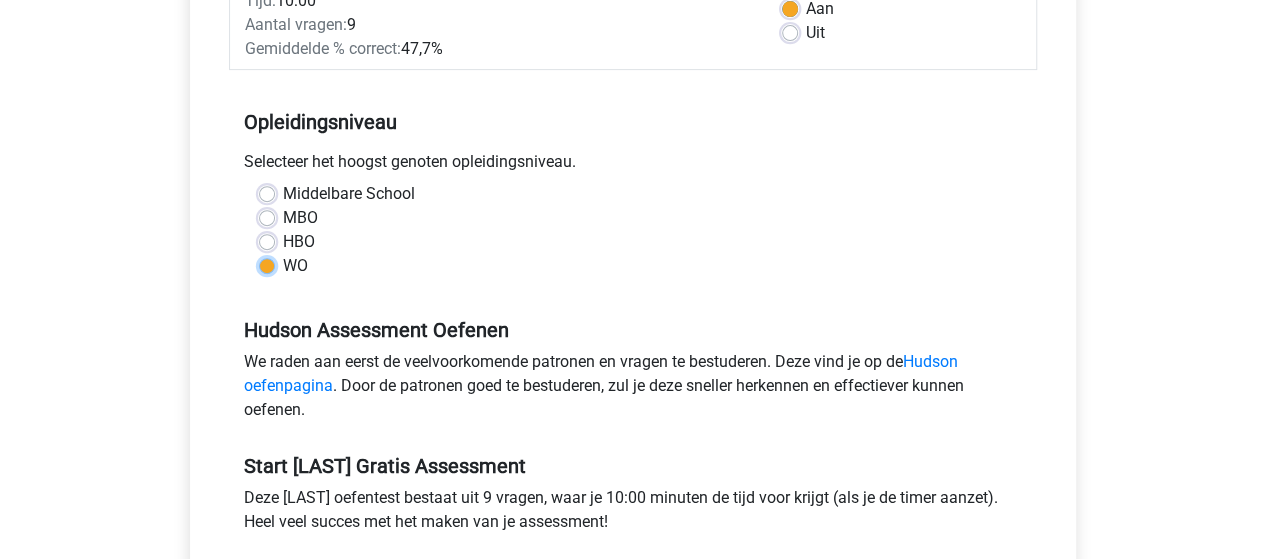 click on "WO" at bounding box center (267, 264) 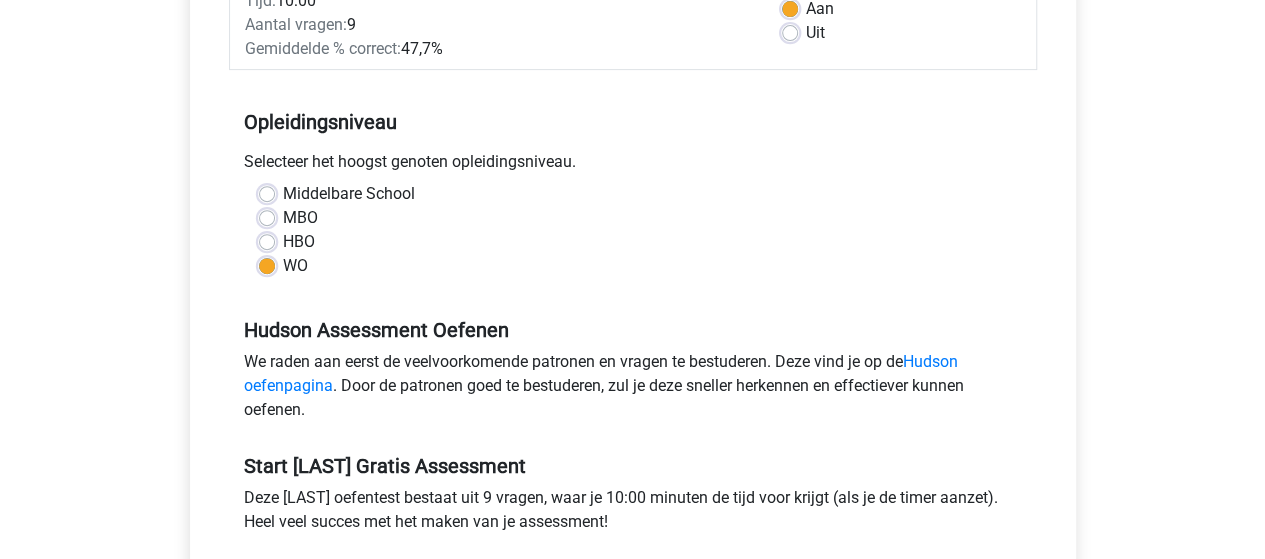 click on "Middelbare School
MBO
HBO
WO" at bounding box center (633, 230) 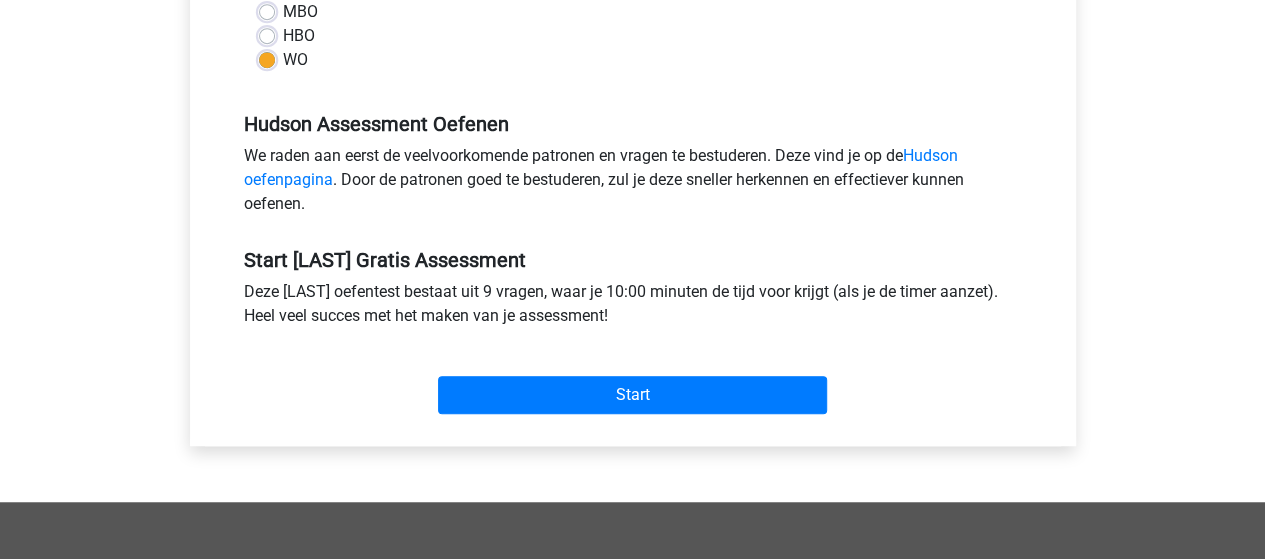 scroll, scrollTop: 552, scrollLeft: 0, axis: vertical 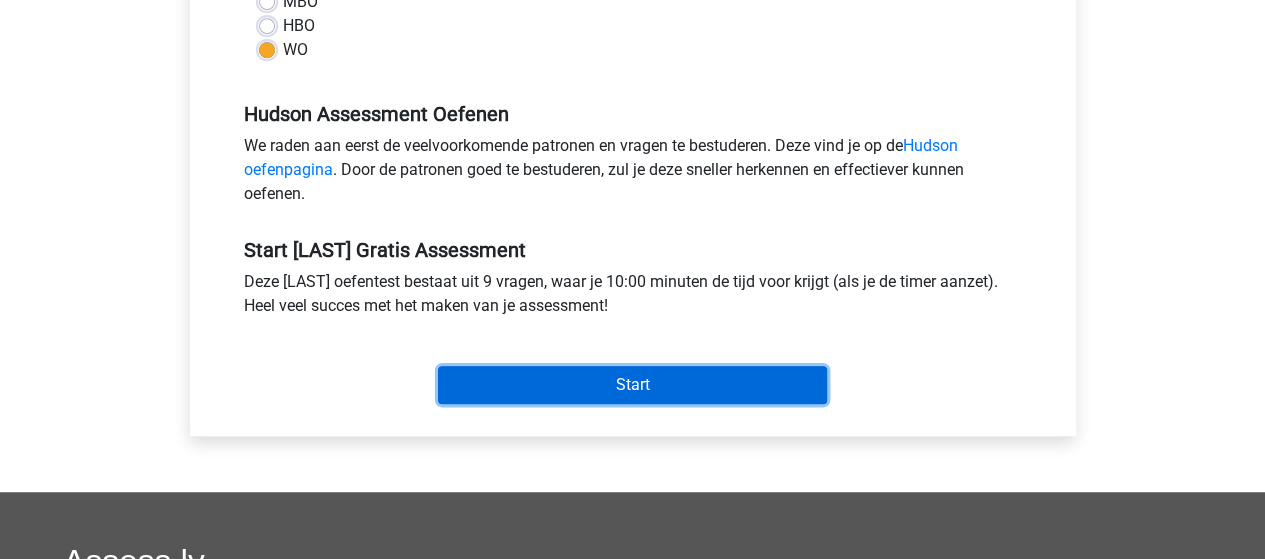 click on "Start" at bounding box center [632, 385] 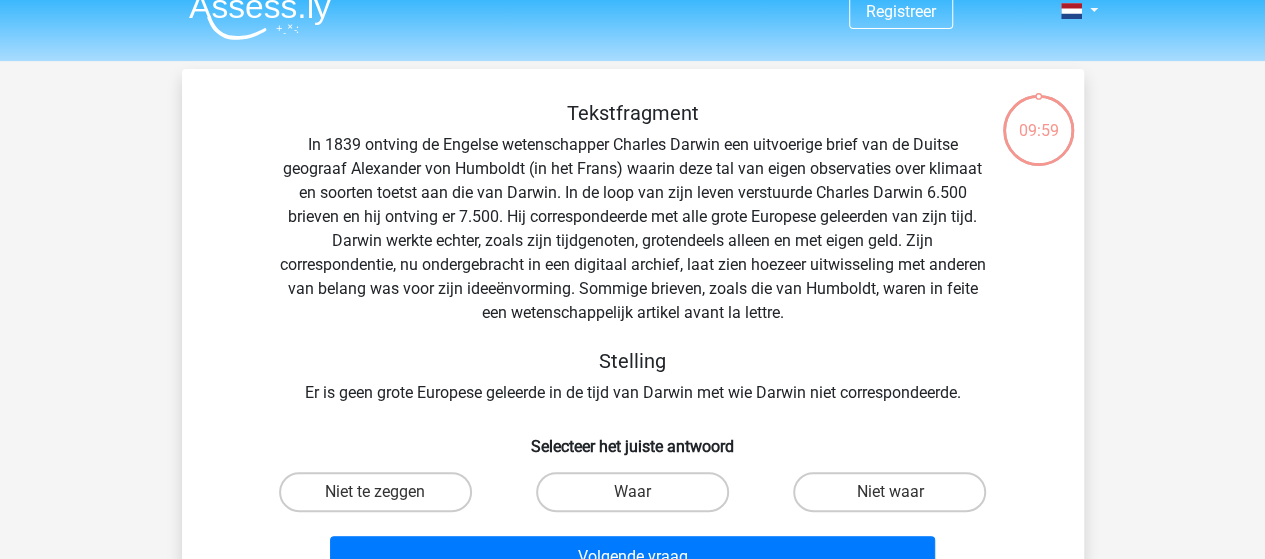 scroll, scrollTop: 24, scrollLeft: 0, axis: vertical 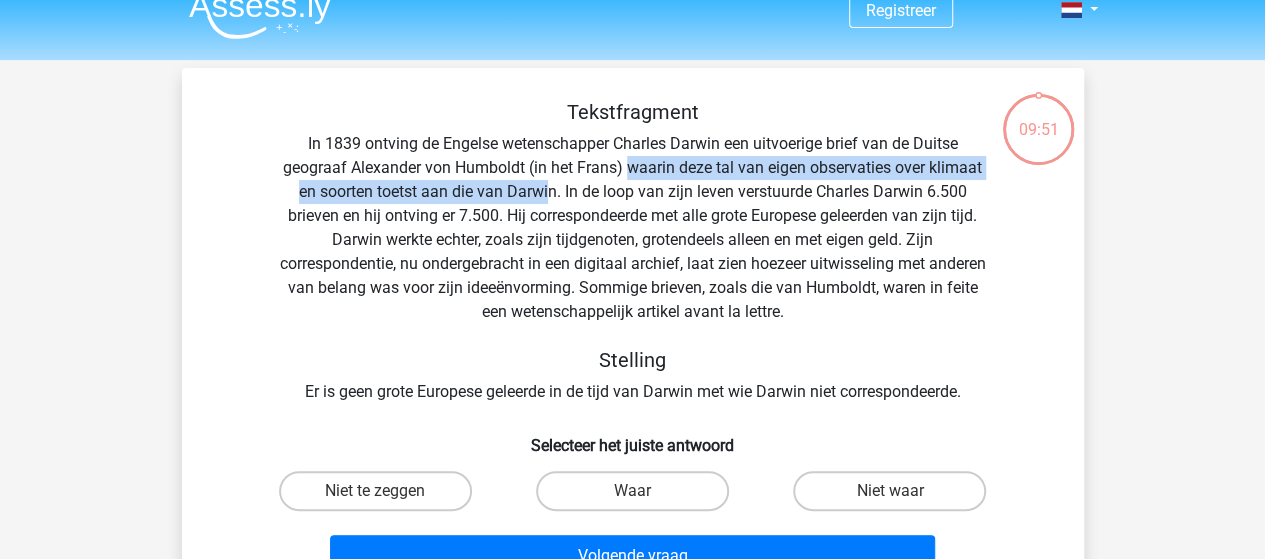 drag, startPoint x: 632, startPoint y: 170, endPoint x: 547, endPoint y: 199, distance: 89.81091 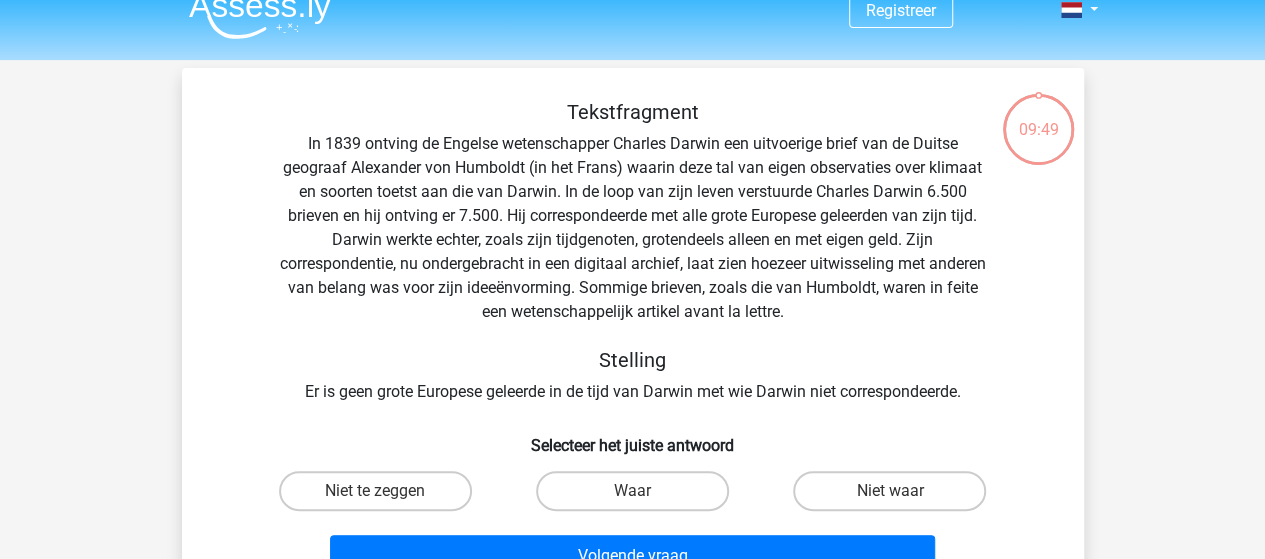 click on "Tekstfragment In 1839 ontving de Engelse wetenschapper Charles Darwin een uitvoerige brief van de Duitse geograaf Alexander von Humboldt (in het Frans) waarin deze tal van eigen observaties over klimaat en soorten toetst aan die van Darwin. In de loop van zijn leven verstuurde Charles Darwin 6.500 brieven en hij ontving er 7.500. Hij correspondeerde met alle grote Europese geleerden van zijn tijd. Darwin werkte echter, zoals zijn tijdgenoten, grotendeels alleen en met eigen geld. Zijn correspondentie, nu ondergebracht in een digitaal archief, laat zien hoezeer uitwisseling met anderen van belang was voor zijn ideeënvorming. Sommige brieven, zoals die van Humboldt, waren in feite een wetenschappelijk artikel avant la lettre. Stelling Er is geen grote Europese geleerde in de tijd van Darwin met wie Darwin niet correspondeerde." at bounding box center [633, 252] 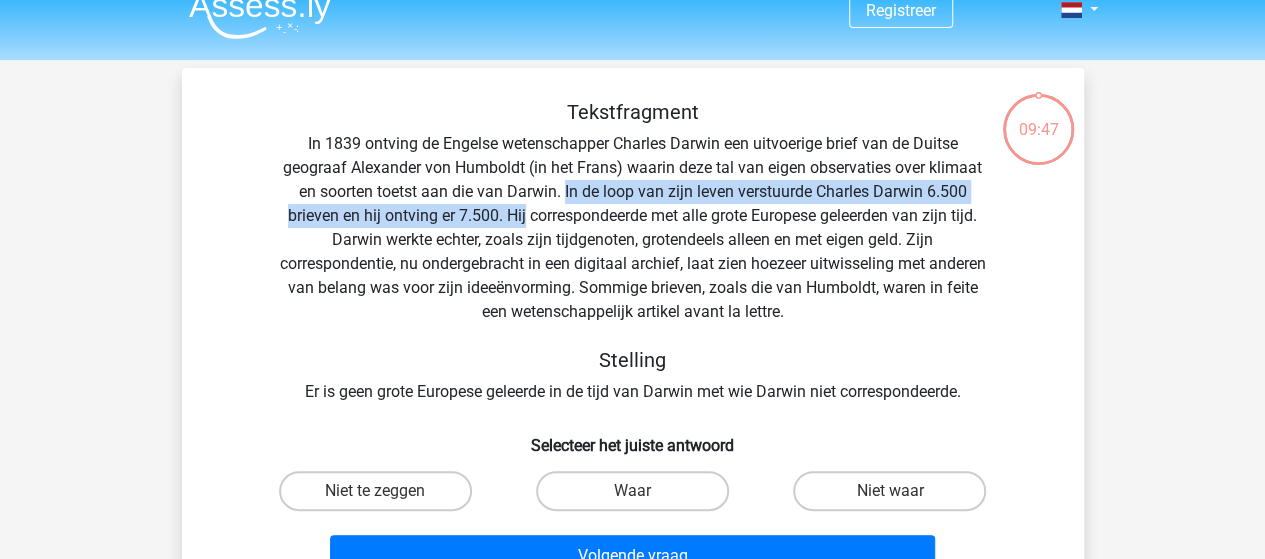 drag, startPoint x: 570, startPoint y: 193, endPoint x: 502, endPoint y: 213, distance: 70.88018 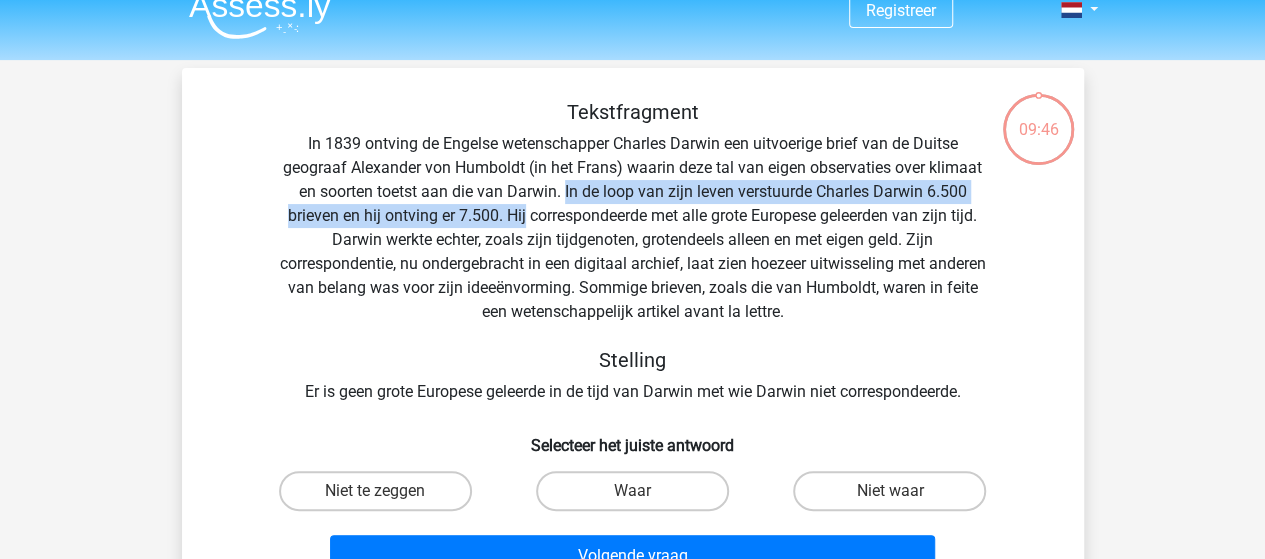 click on "Tekstfragment In 1839 ontving de Engelse wetenschapper Charles Darwin een uitvoerige brief van de Duitse geograaf Alexander von Humboldt (in het Frans) waarin deze tal van eigen observaties over klimaat en soorten toetst aan die van Darwin. In de loop van zijn leven verstuurde Charles Darwin 6.500 brieven en hij ontving er 7.500. Hij correspondeerde met alle grote Europese geleerden van zijn tijd. Darwin werkte echter, zoals zijn tijdgenoten, grotendeels alleen en met eigen geld. Zijn correspondentie, nu ondergebracht in een digitaal archief, laat zien hoezeer uitwisseling met anderen van belang was voor zijn ideeënvorming. Sommige brieven, zoals die van Humboldt, waren in feite een wetenschappelijk artikel avant la lettre. Stelling Er is geen grote Europese geleerde in de tijd van Darwin met wie Darwin niet correspondeerde." at bounding box center (633, 252) 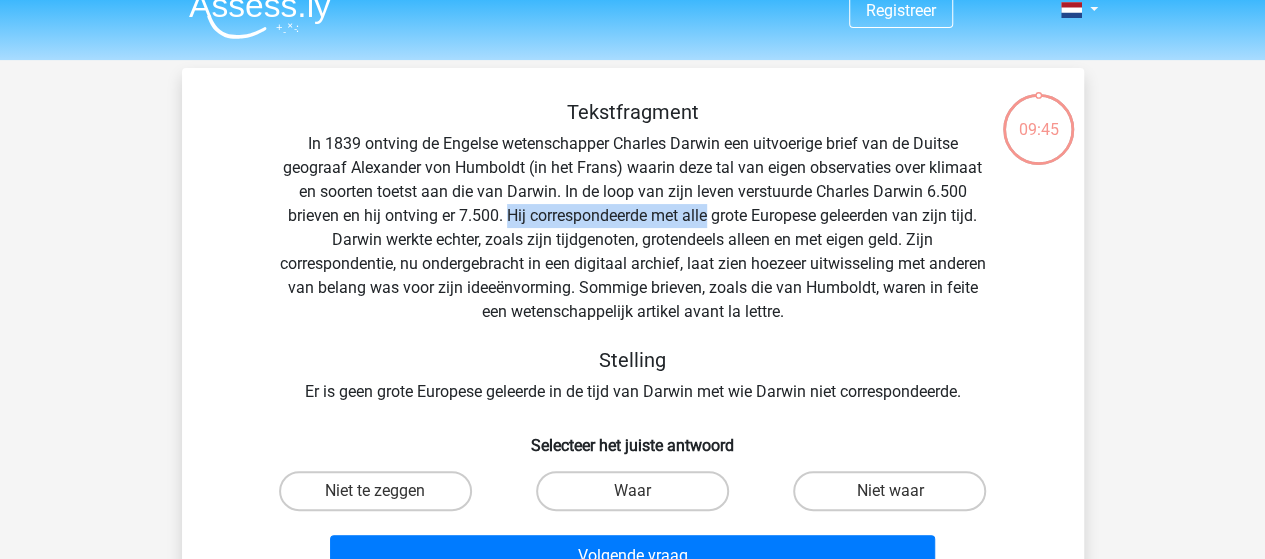 drag, startPoint x: 502, startPoint y: 213, endPoint x: 698, endPoint y: 215, distance: 196.01021 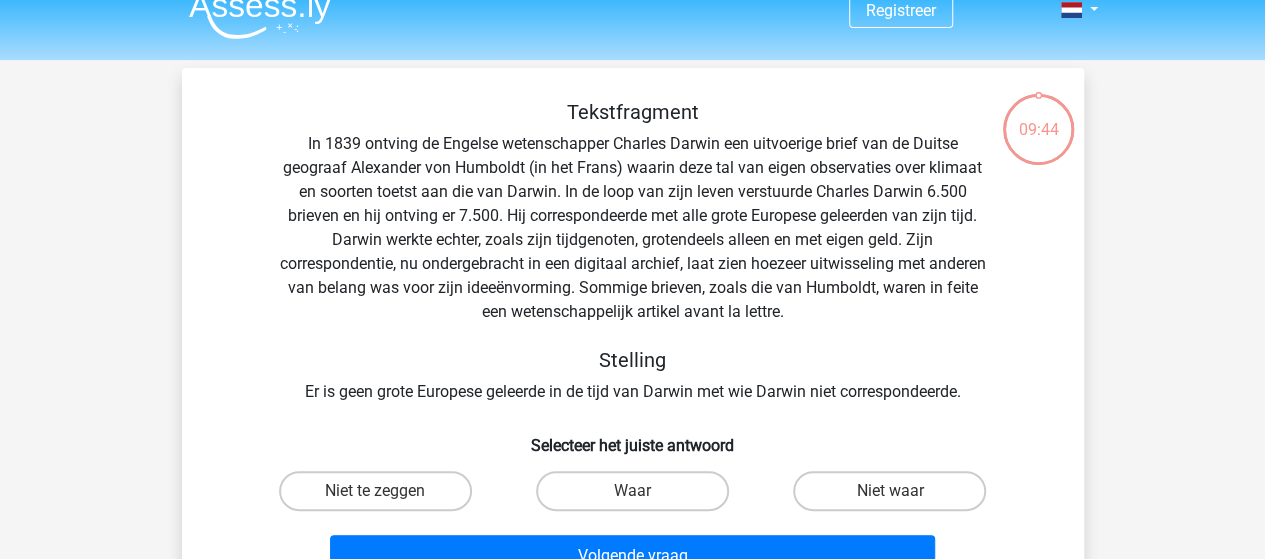click on "Tekstfragment In 1839 ontving de Engelse wetenschapper Charles Darwin een uitvoerige brief van de Duitse geograaf Alexander von Humboldt (in het Frans) waarin deze tal van eigen observaties over klimaat en soorten toetst aan die van Darwin. In de loop van zijn leven verstuurde Charles Darwin 6.500 brieven en hij ontving er 7.500. Hij correspondeerde met alle grote Europese geleerden van zijn tijd. Darwin werkte echter, zoals zijn tijdgenoten, grotendeels alleen en met eigen geld. Zijn correspondentie, nu ondergebracht in een digitaal archief, laat zien hoezeer uitwisseling met anderen van belang was voor zijn ideeënvorming. Sommige brieven, zoals die van Humboldt, waren in feite een wetenschappelijk artikel avant la lettre. Stelling Er is geen grote Europese geleerde in de tijd van Darwin met wie Darwin niet correspondeerde." at bounding box center (633, 252) 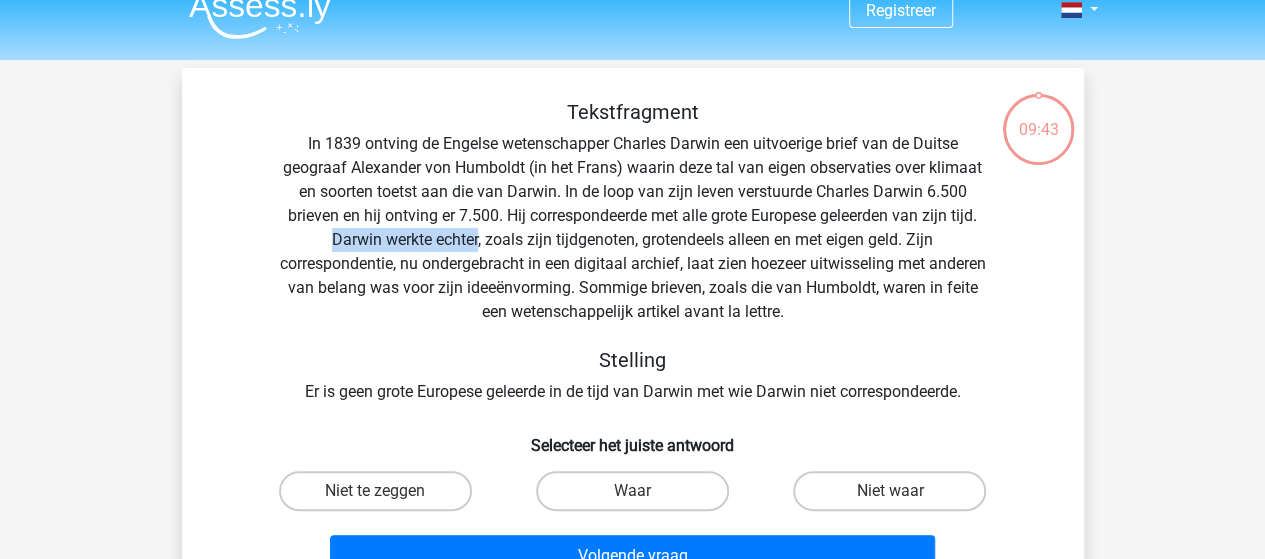 drag, startPoint x: 337, startPoint y: 241, endPoint x: 441, endPoint y: 234, distance: 104.23531 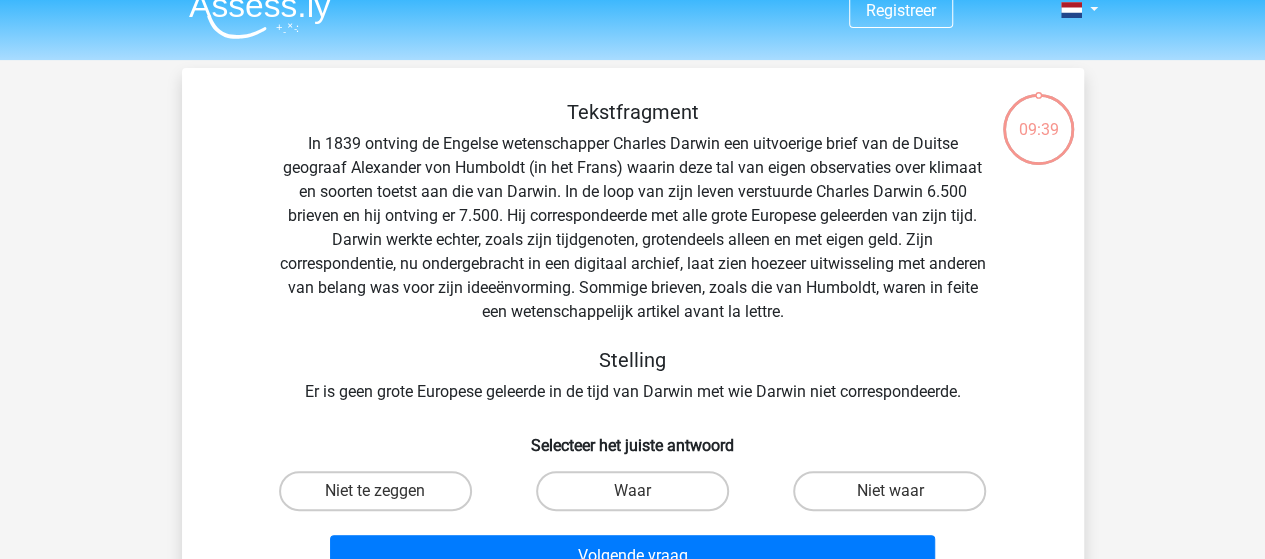 click on "Tekstfragment In 1839 ontving de Engelse wetenschapper Charles Darwin een uitvoerige brief van de Duitse geograaf Alexander von Humboldt (in het Frans) waarin deze tal van eigen observaties over klimaat en soorten toetst aan die van Darwin. In de loop van zijn leven verstuurde Charles Darwin 6.500 brieven en hij ontving er 7.500. Hij correspondeerde met alle grote Europese geleerden van zijn tijd. Darwin werkte echter, zoals zijn tijdgenoten, grotendeels alleen en met eigen geld. Zijn correspondentie, nu ondergebracht in een digitaal archief, laat zien hoezeer uitwisseling met anderen van belang was voor zijn ideeënvorming. Sommige brieven, zoals die van Humboldt, waren in feite een wetenschappelijk artikel avant la lettre. Stelling Er is geen grote Europese geleerde in de tijd van Darwin met wie Darwin niet correspondeerde." at bounding box center [633, 252] 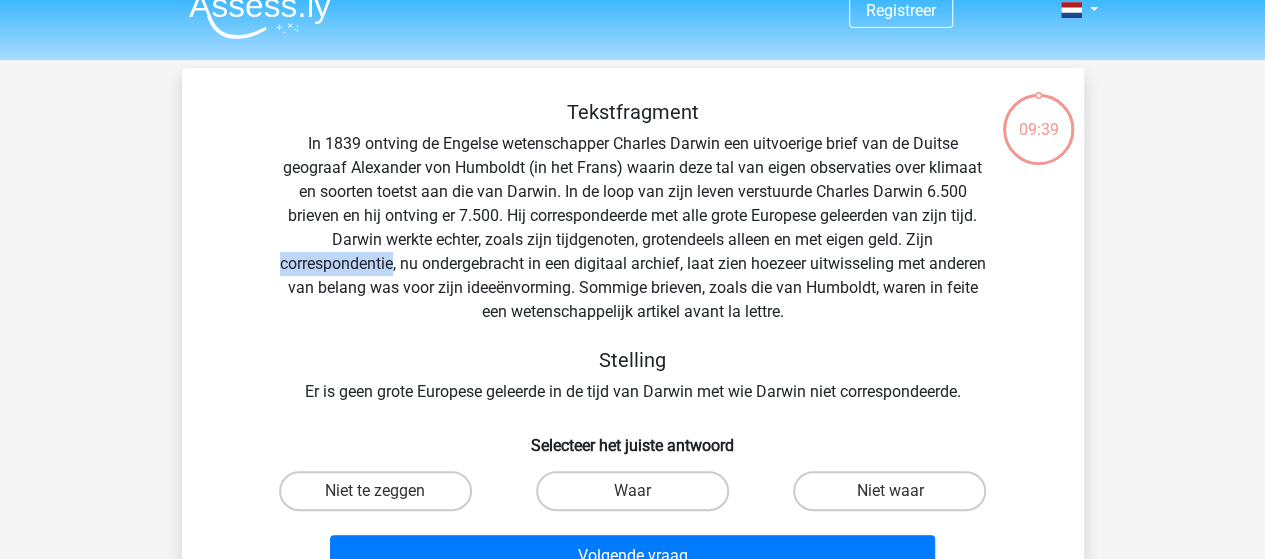 click on "Tekstfragment In 1839 ontving de Engelse wetenschapper Charles Darwin een uitvoerige brief van de Duitse geograaf Alexander von Humboldt (in het Frans) waarin deze tal van eigen observaties over klimaat en soorten toetst aan die van Darwin. In de loop van zijn leven verstuurde Charles Darwin 6.500 brieven en hij ontving er 7.500. Hij correspondeerde met alle grote Europese geleerden van zijn tijd. Darwin werkte echter, zoals zijn tijdgenoten, grotendeels alleen en met eigen geld. Zijn correspondentie, nu ondergebracht in een digitaal archief, laat zien hoezeer uitwisseling met anderen van belang was voor zijn ideeënvorming. Sommige brieven, zoals die van Humboldt, waren in feite een wetenschappelijk artikel avant la lettre. Stelling Er is geen grote Europese geleerde in de tijd van Darwin met wie Darwin niet correspondeerde." at bounding box center (633, 252) 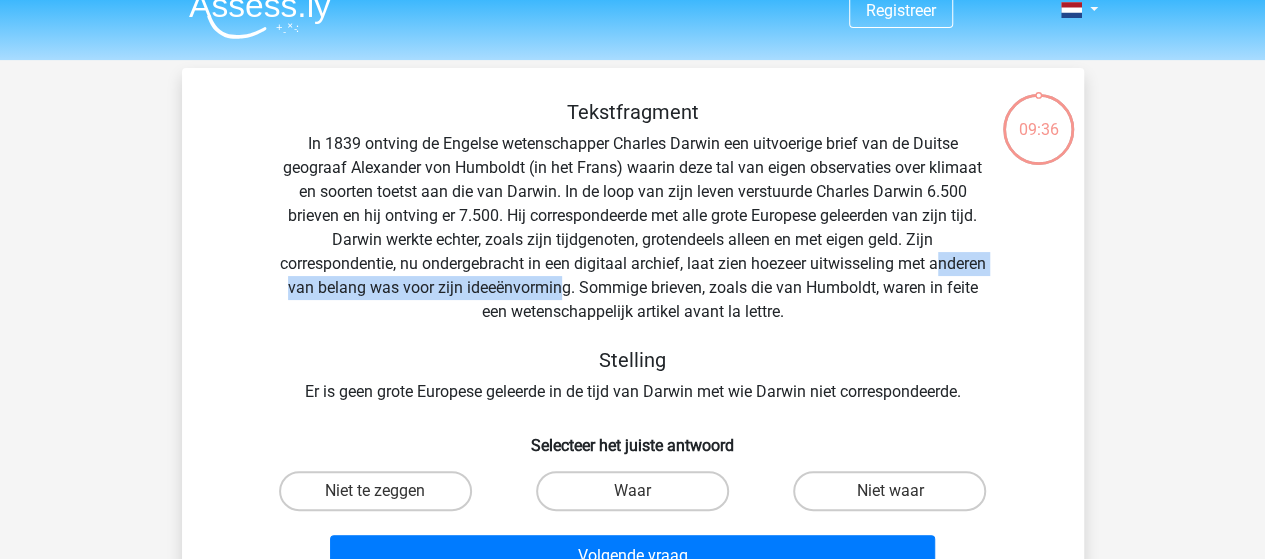 drag, startPoint x: 290, startPoint y: 288, endPoint x: 618, endPoint y: 289, distance: 328.00153 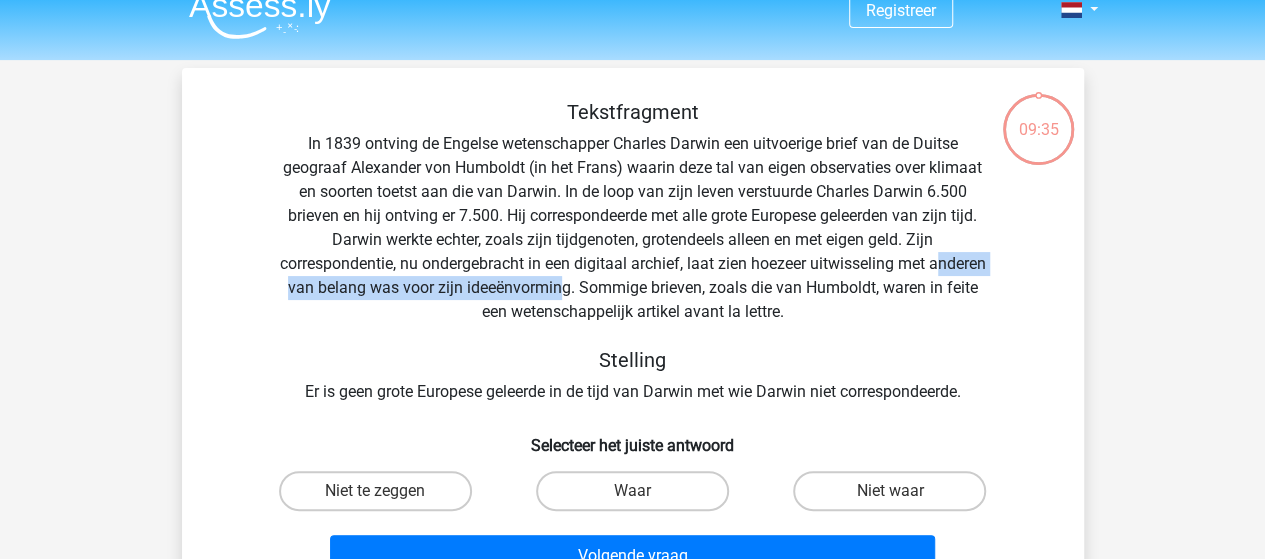 click on "Tekstfragment In 1839 ontving de Engelse wetenschapper Charles Darwin een uitvoerige brief van de Duitse geograaf Alexander von Humboldt (in het Frans) waarin deze tal van eigen observaties over klimaat en soorten toetst aan die van Darwin. In de loop van zijn leven verstuurde Charles Darwin 6.500 brieven en hij ontving er 7.500. Hij correspondeerde met alle grote Europese geleerden van zijn tijd. Darwin werkte echter, zoals zijn tijdgenoten, grotendeels alleen en met eigen geld. Zijn correspondentie, nu ondergebracht in een digitaal archief, laat zien hoezeer uitwisseling met anderen van belang was voor zijn ideeënvorming. Sommige brieven, zoals die van Humboldt, waren in feite een wetenschappelijk artikel avant la lettre. Stelling Er is geen grote Europese geleerde in de tijd van Darwin met wie Darwin niet correspondeerde." at bounding box center (633, 252) 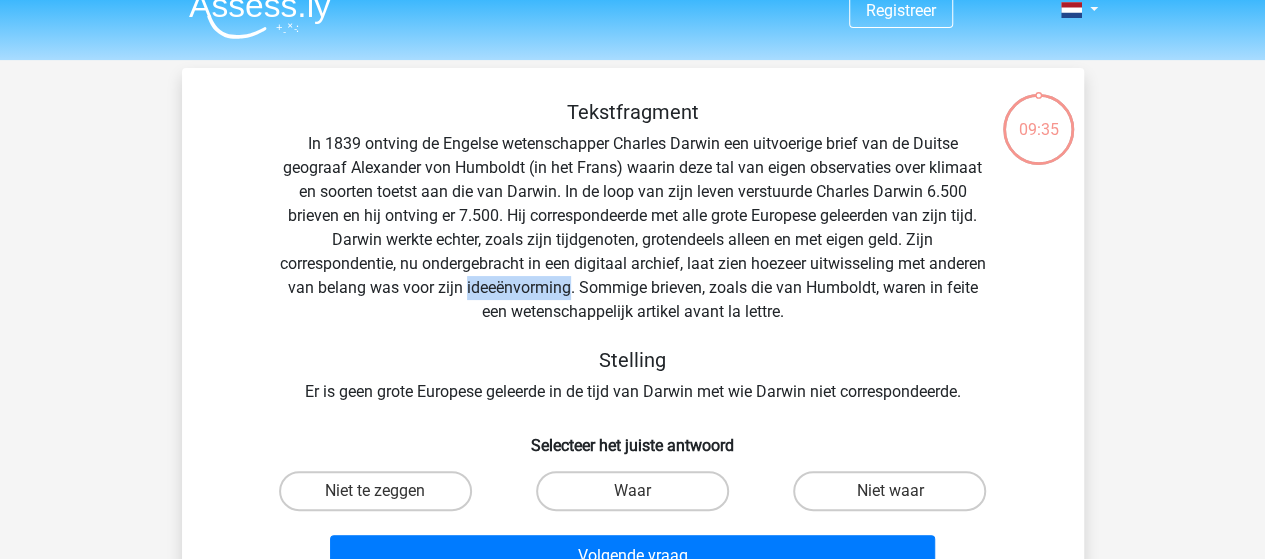 click on "Tekstfragment In 1839 ontving de Engelse wetenschapper Charles Darwin een uitvoerige brief van de Duitse geograaf Alexander von Humboldt (in het Frans) waarin deze tal van eigen observaties over klimaat en soorten toetst aan die van Darwin. In de loop van zijn leven verstuurde Charles Darwin 6.500 brieven en hij ontving er 7.500. Hij correspondeerde met alle grote Europese geleerden van zijn tijd. Darwin werkte echter, zoals zijn tijdgenoten, grotendeels alleen en met eigen geld. Zijn correspondentie, nu ondergebracht in een digitaal archief, laat zien hoezeer uitwisseling met anderen van belang was voor zijn ideeënvorming. Sommige brieven, zoals die van Humboldt, waren in feite een wetenschappelijk artikel avant la lettre. Stelling Er is geen grote Europese geleerde in de tijd van Darwin met wie Darwin niet correspondeerde." at bounding box center (633, 252) 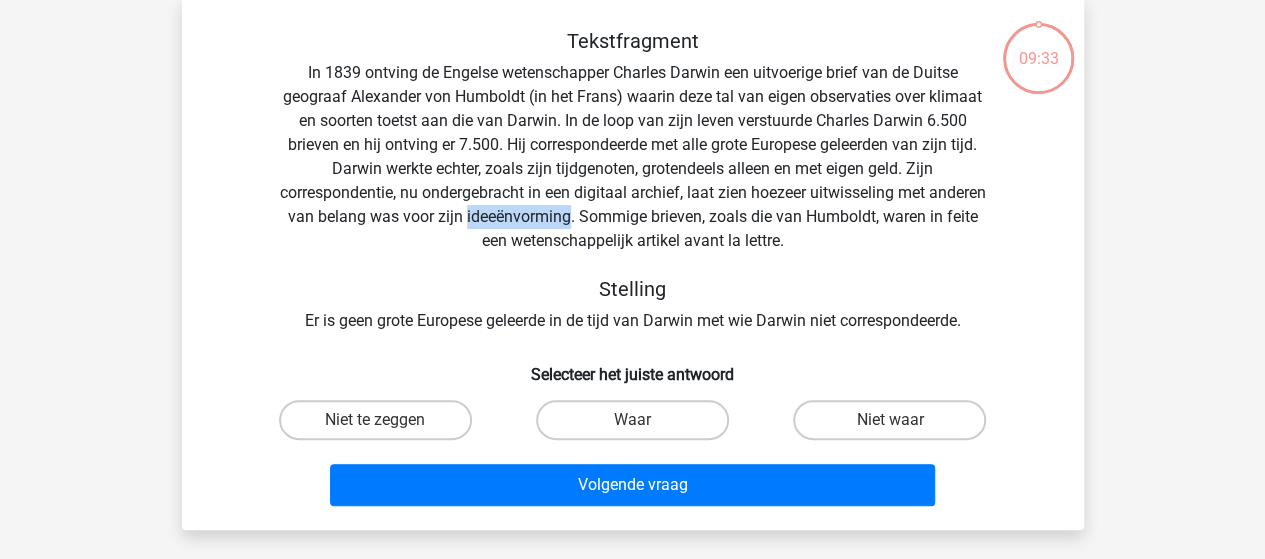 scroll, scrollTop: 100, scrollLeft: 0, axis: vertical 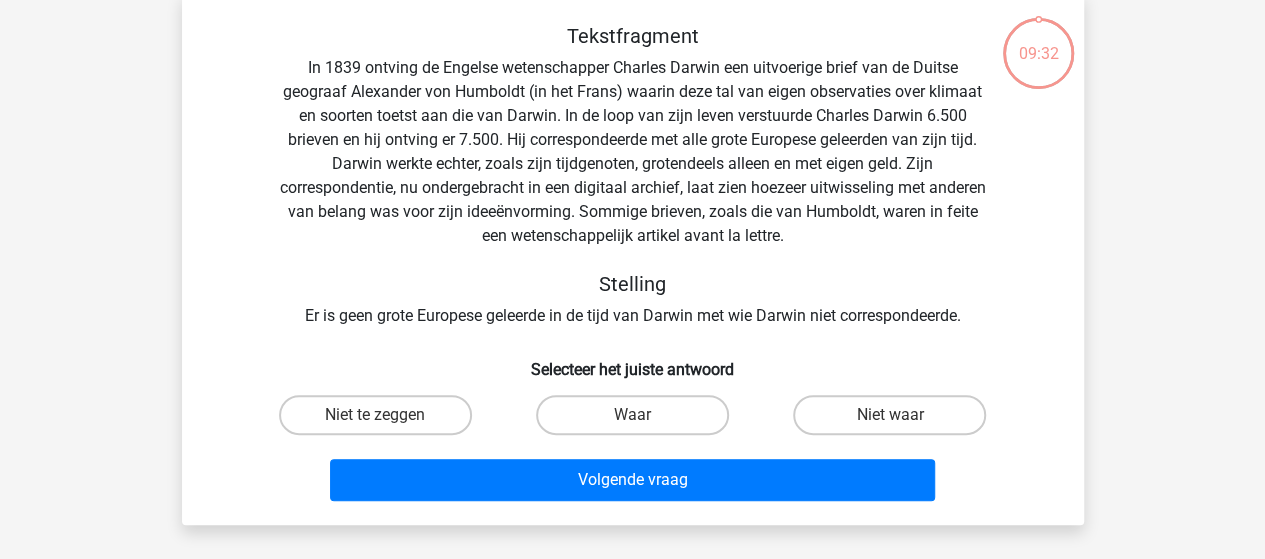 click on "Tekstfragment In 1839 ontving de Engelse wetenschapper Charles Darwin een uitvoerige brief van de Duitse geograaf Alexander von Humboldt (in het Frans) waarin deze tal van eigen observaties over klimaat en soorten toetst aan die van Darwin. In de loop van zijn leven verstuurde Charles Darwin 6.500 brieven en hij ontving er 7.500. Hij correspondeerde met alle grote Europese geleerden van zijn tijd. Darwin werkte echter, zoals zijn tijdgenoten, grotendeels alleen en met eigen geld. Zijn correspondentie, nu ondergebracht in een digitaal archief, laat zien hoezeer uitwisseling met anderen van belang was voor zijn ideeënvorming. Sommige brieven, zoals die van Humboldt, waren in feite een wetenschappelijk artikel avant la lettre. Stelling Er is geen grote Europese geleerde in de tijd van Darwin met wie Darwin niet correspondeerde." at bounding box center (633, 176) 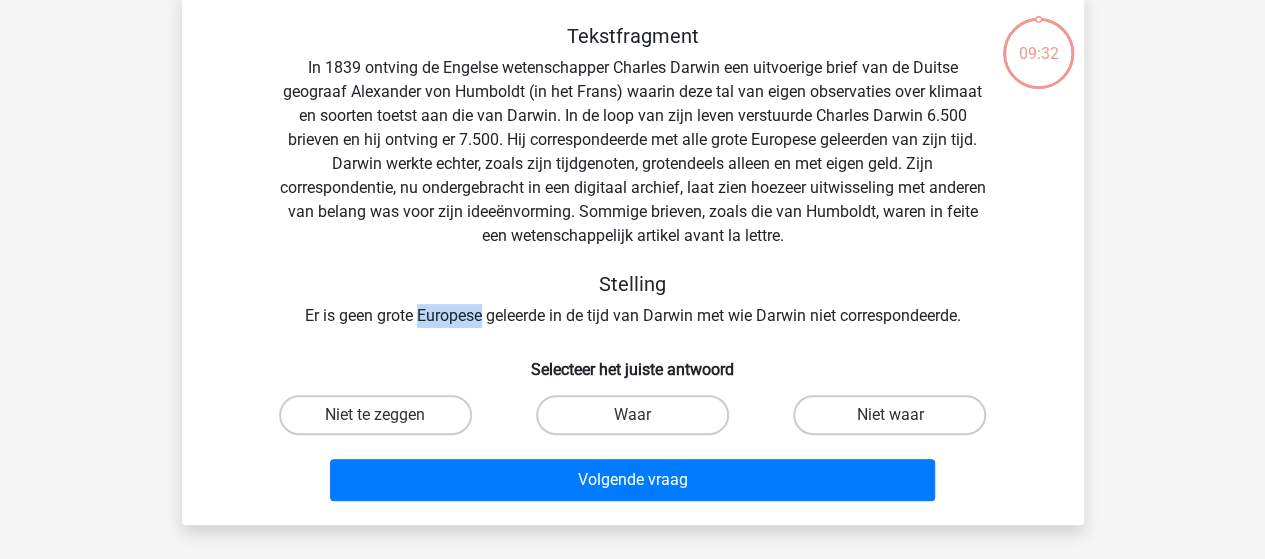 click on "Tekstfragment In 1839 ontving de Engelse wetenschapper Charles Darwin een uitvoerige brief van de Duitse geograaf Alexander von Humboldt (in het Frans) waarin deze tal van eigen observaties over klimaat en soorten toetst aan die van Darwin. In de loop van zijn leven verstuurde Charles Darwin 6.500 brieven en hij ontving er 7.500. Hij correspondeerde met alle grote Europese geleerden van zijn tijd. Darwin werkte echter, zoals zijn tijdgenoten, grotendeels alleen en met eigen geld. Zijn correspondentie, nu ondergebracht in een digitaal archief, laat zien hoezeer uitwisseling met anderen van belang was voor zijn ideeënvorming. Sommige brieven, zoals die van Humboldt, waren in feite een wetenschappelijk artikel avant la lettre. Stelling Er is geen grote Europese geleerde in de tijd van Darwin met wie Darwin niet correspondeerde." at bounding box center [633, 176] 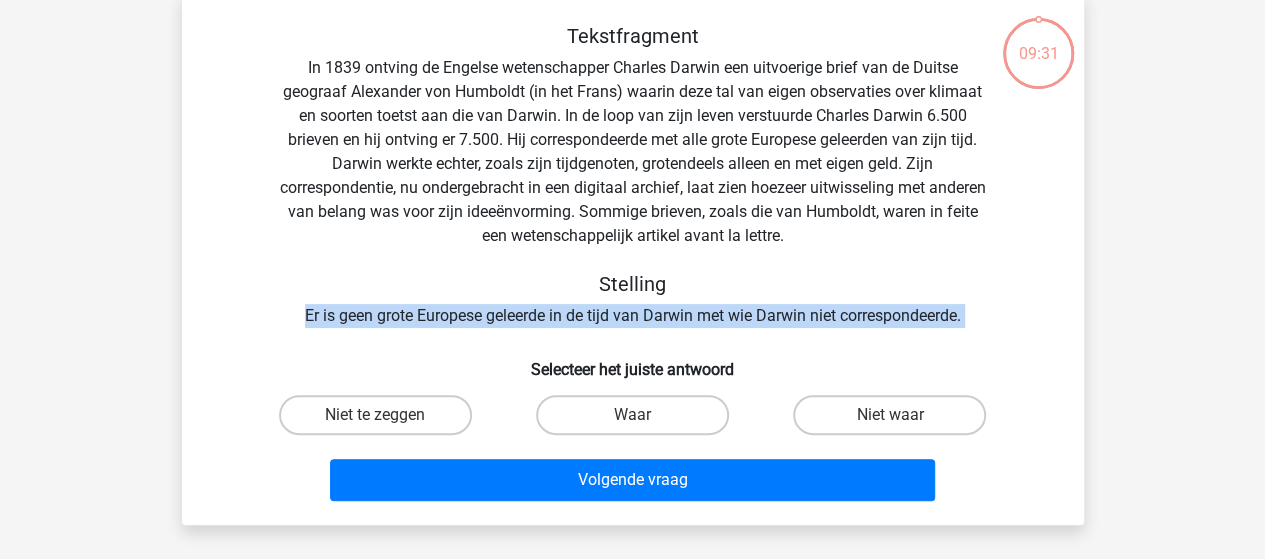 click on "Tekstfragment In 1839 ontving de Engelse wetenschapper Charles Darwin een uitvoerige brief van de Duitse geograaf Alexander von Humboldt (in het Frans) waarin deze tal van eigen observaties over klimaat en soorten toetst aan die van Darwin. In de loop van zijn leven verstuurde Charles Darwin 6.500 brieven en hij ontving er 7.500. Hij correspondeerde met alle grote Europese geleerden van zijn tijd. Darwin werkte echter, zoals zijn tijdgenoten, grotendeels alleen en met eigen geld. Zijn correspondentie, nu ondergebracht in een digitaal archief, laat zien hoezeer uitwisseling met anderen van belang was voor zijn ideeënvorming. Sommige brieven, zoals die van Humboldt, waren in feite een wetenschappelijk artikel avant la lettre. Stelling Er is geen grote Europese geleerde in de tijd van Darwin met wie Darwin niet correspondeerde." at bounding box center (633, 176) 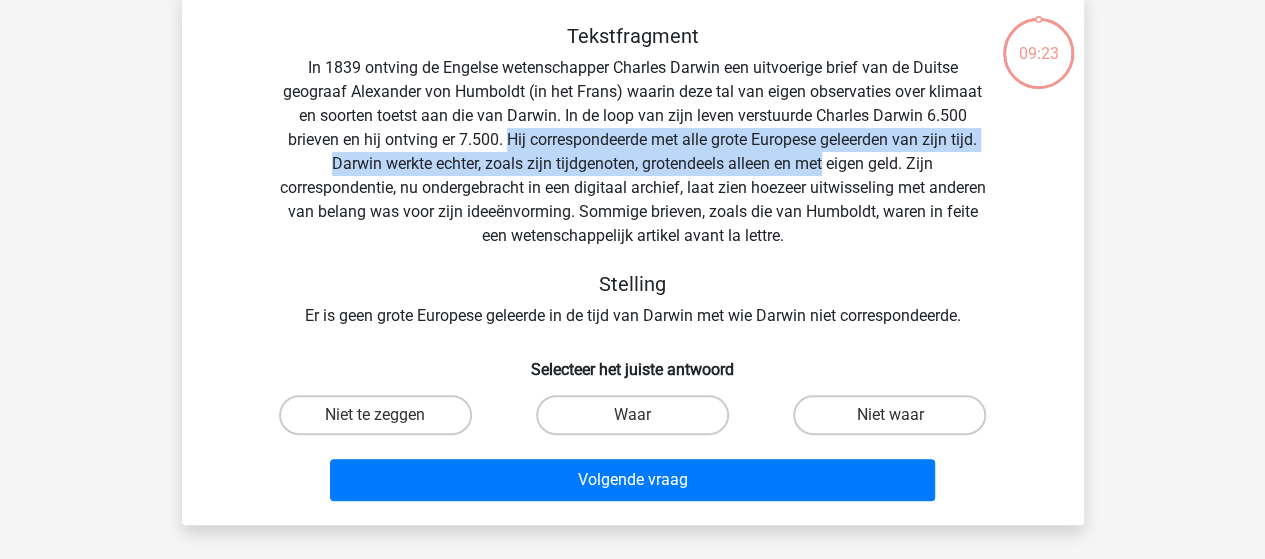 drag, startPoint x: 508, startPoint y: 141, endPoint x: 824, endPoint y: 167, distance: 317.0678 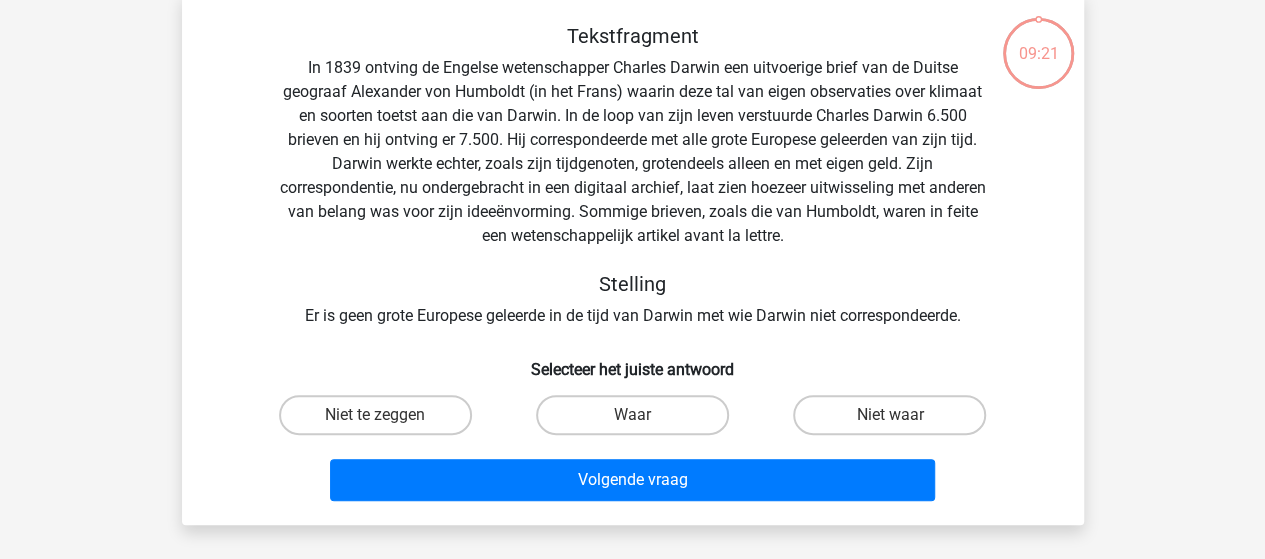 click on "Tekstfragment In 1839 ontving de Engelse wetenschapper Charles Darwin een uitvoerige brief van de Duitse geograaf Alexander von Humboldt (in het Frans) waarin deze tal van eigen observaties over klimaat en soorten toetst aan die van Darwin. In de loop van zijn leven verstuurde Charles Darwin 6.500 brieven en hij ontving er 7.500. Hij correspondeerde met alle grote Europese geleerden van zijn tijd. Darwin werkte echter, zoals zijn tijdgenoten, grotendeels alleen en met eigen geld. Zijn correspondentie, nu ondergebracht in een digitaal archief, laat zien hoezeer uitwisseling met anderen van belang was voor zijn ideeënvorming. Sommige brieven, zoals die van Humboldt, waren in feite een wetenschappelijk artikel avant la lettre. Stelling Er is geen grote Europese geleerde in de tijd van Darwin met wie Darwin niet correspondeerde." at bounding box center [633, 176] 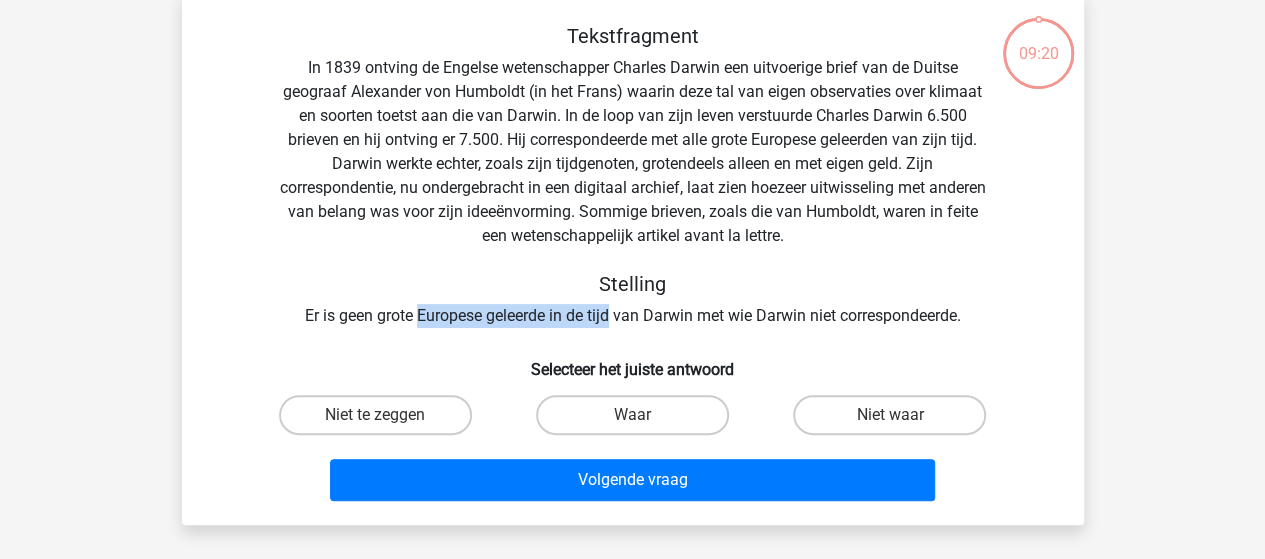 drag, startPoint x: 422, startPoint y: 317, endPoint x: 593, endPoint y: 319, distance: 171.01169 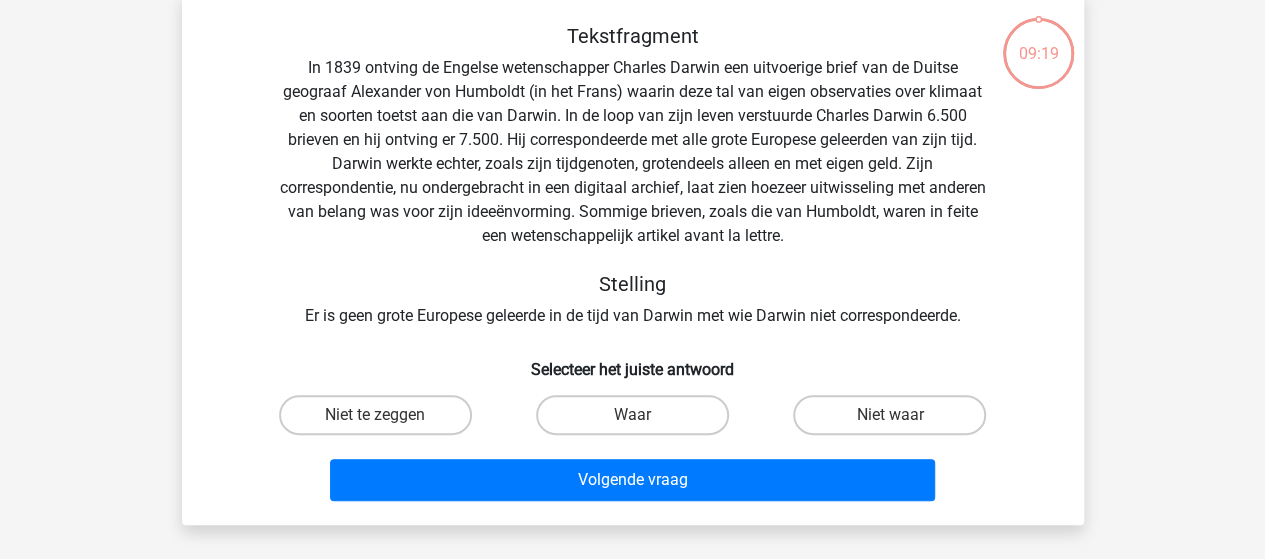 click on "Waar" at bounding box center [638, 421] 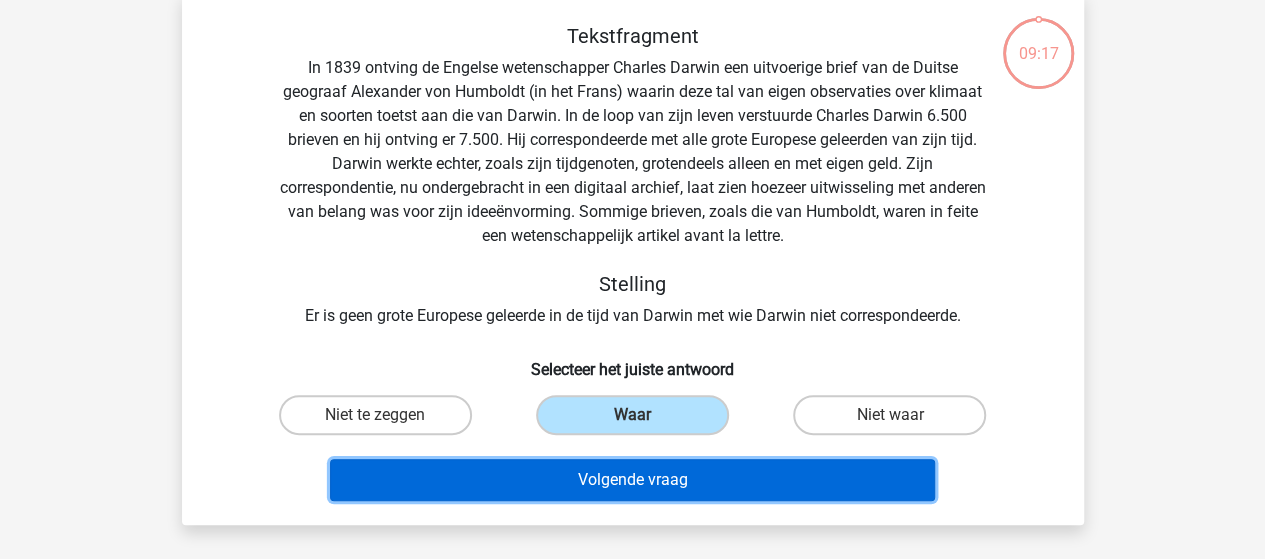 click on "Volgende vraag" at bounding box center [632, 480] 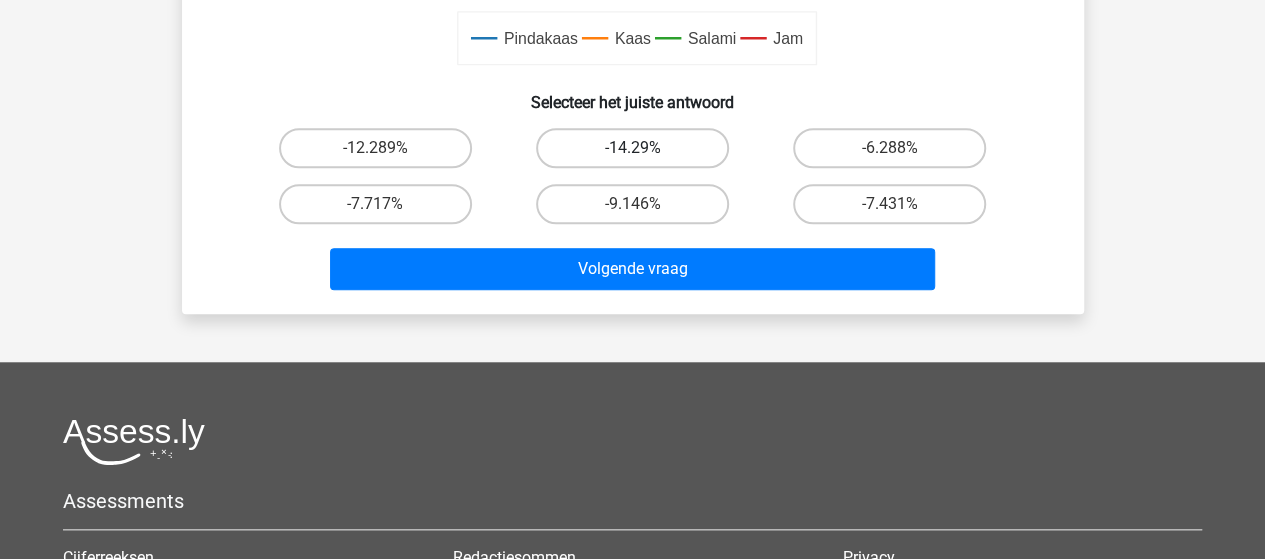scroll, scrollTop: 775, scrollLeft: 0, axis: vertical 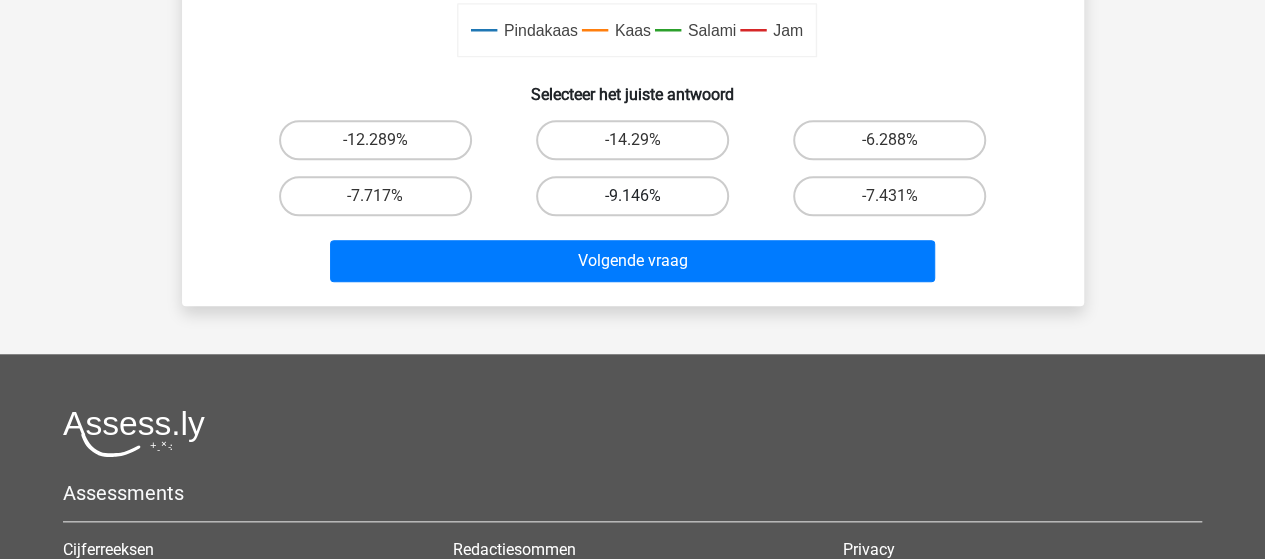 click on "-9.146%" at bounding box center (632, 196) 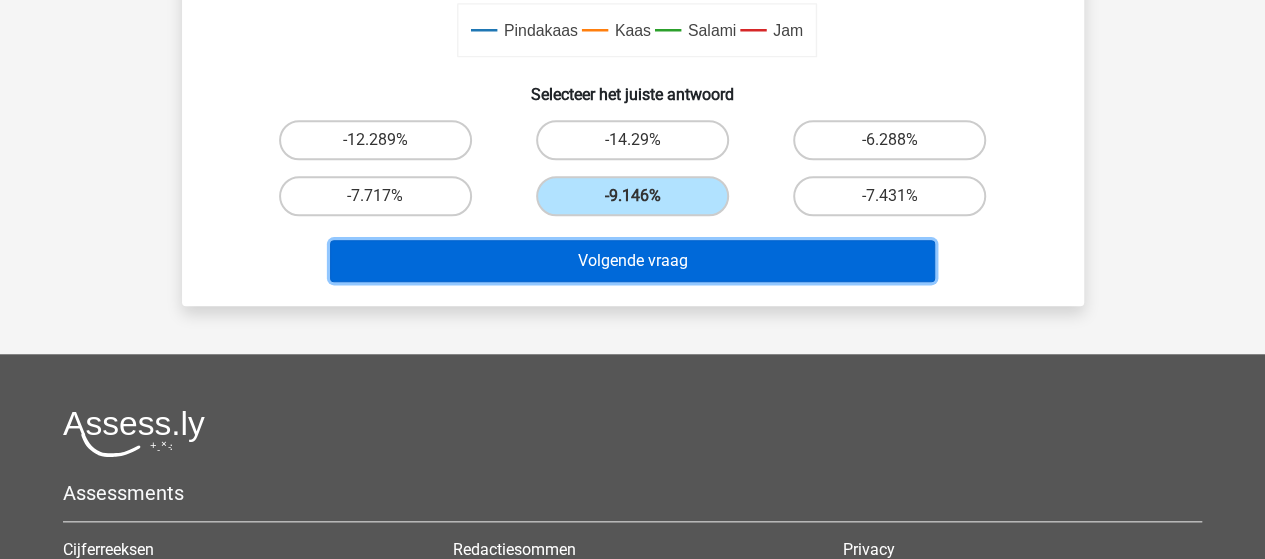 click on "Volgende vraag" at bounding box center (632, 261) 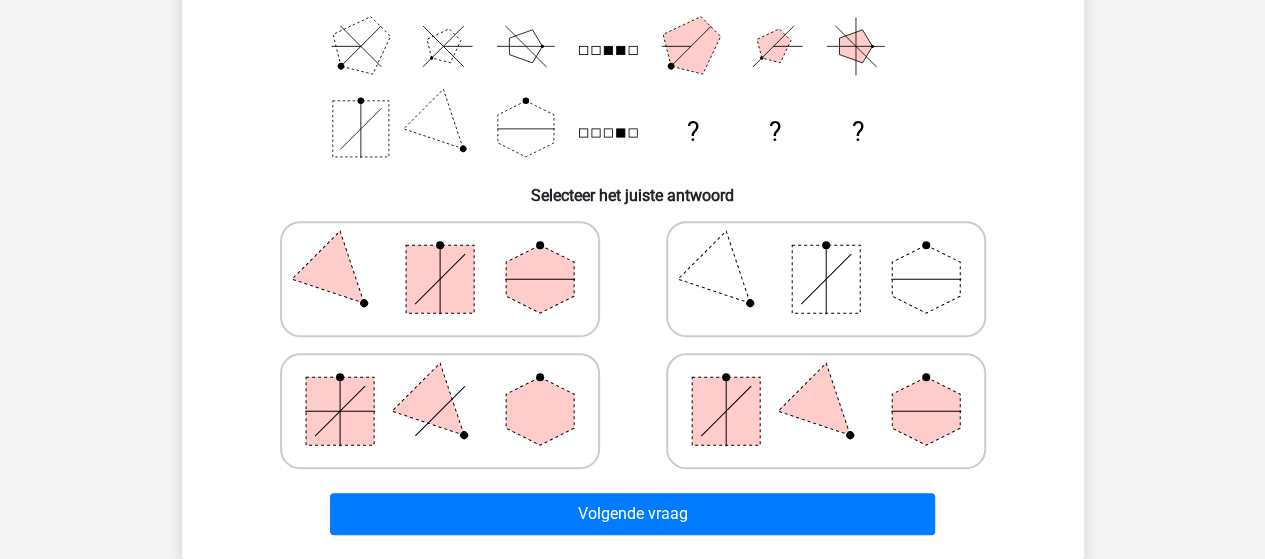 scroll, scrollTop: 343, scrollLeft: 0, axis: vertical 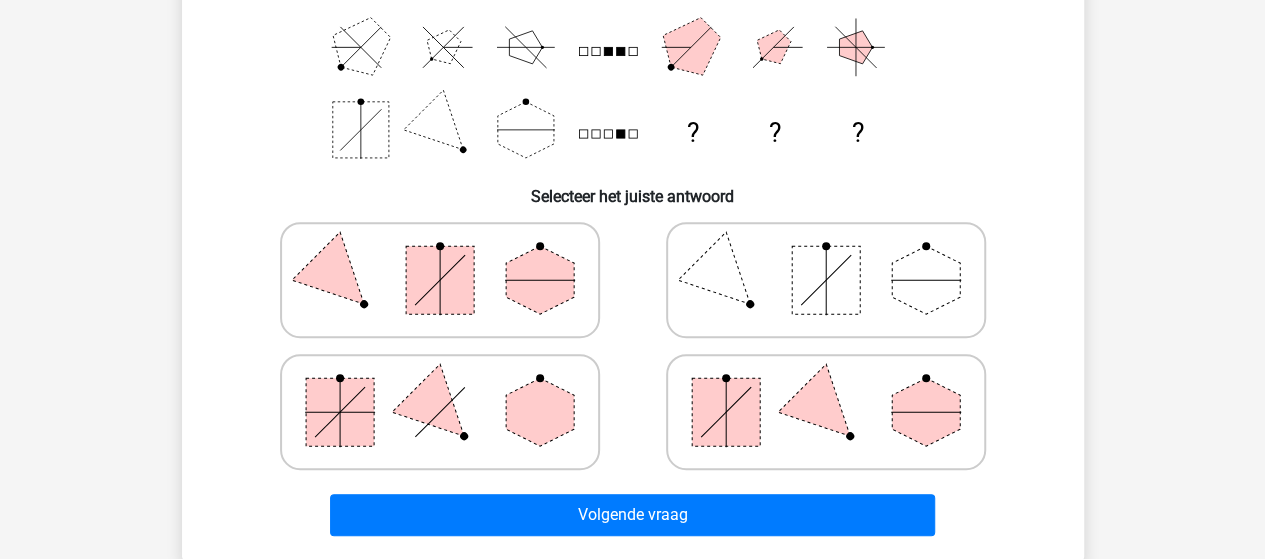 click 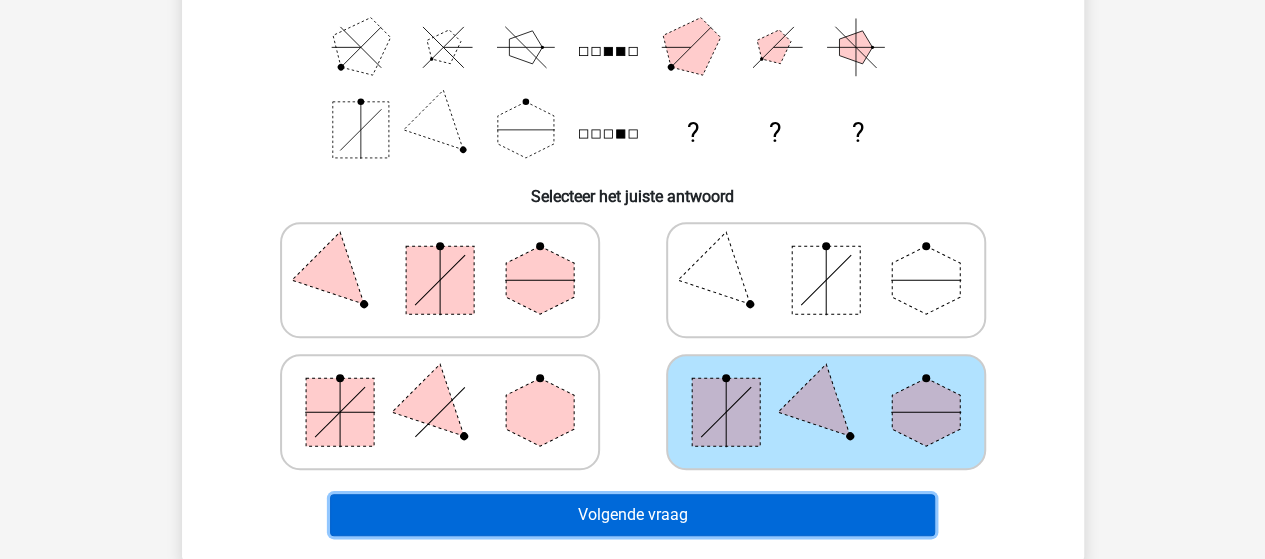 click on "Volgende vraag" at bounding box center (632, 515) 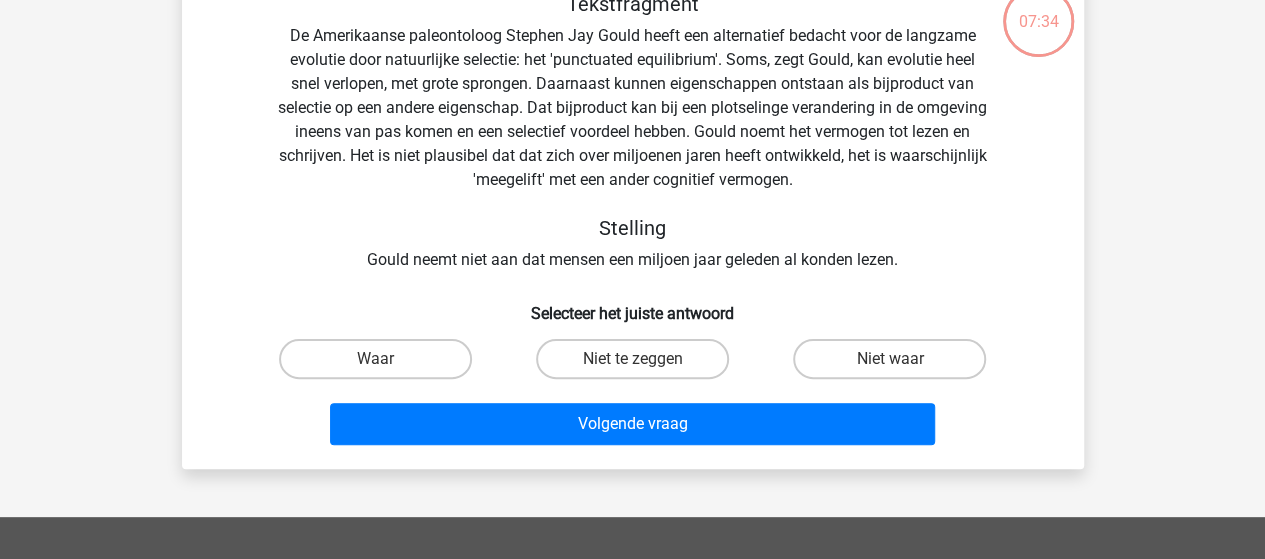 scroll, scrollTop: 92, scrollLeft: 0, axis: vertical 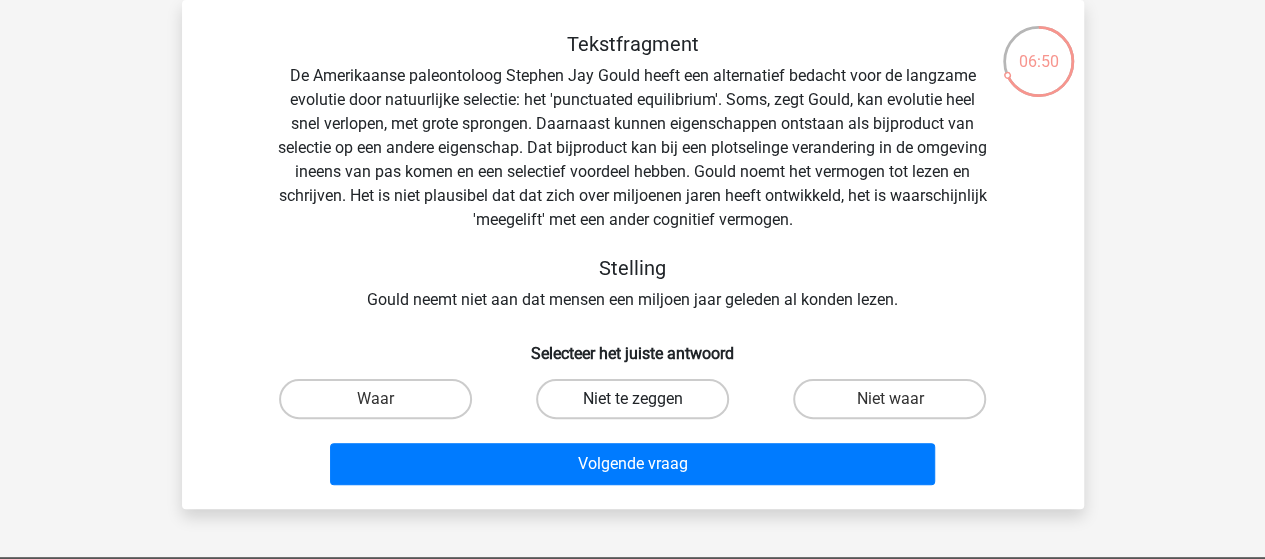 click on "Niet te zeggen" at bounding box center (632, 399) 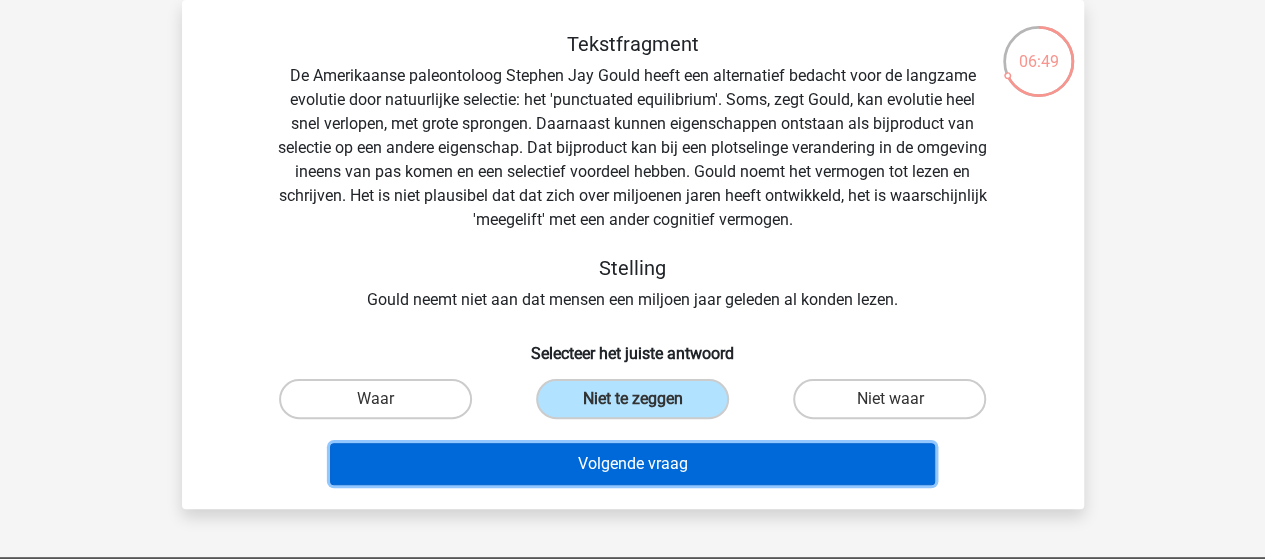 click on "Volgende vraag" at bounding box center (632, 464) 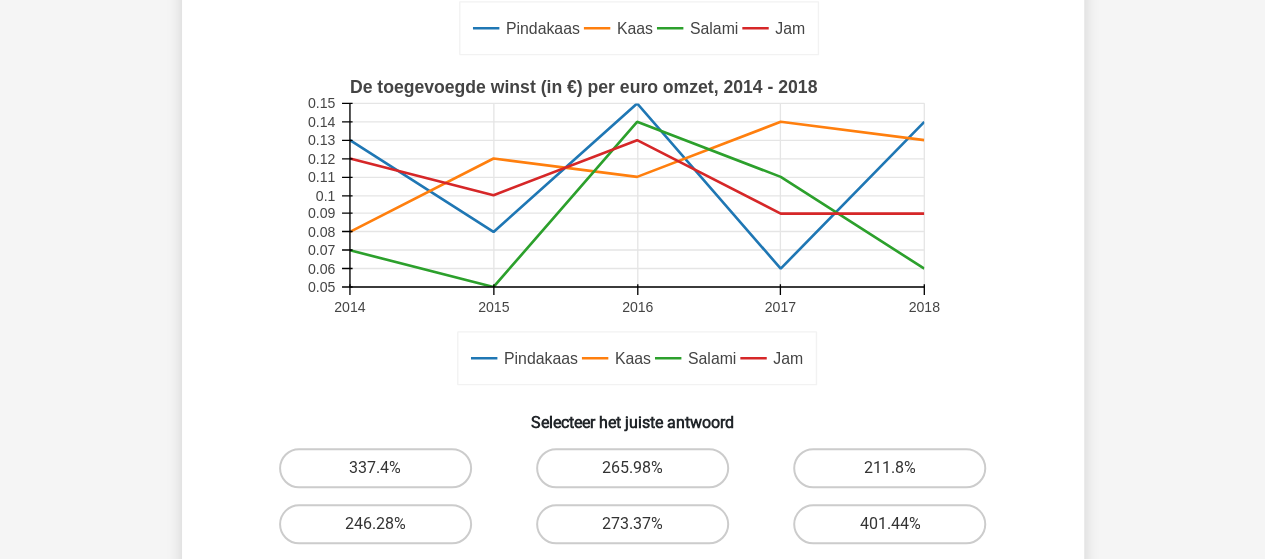 scroll, scrollTop: 510, scrollLeft: 0, axis: vertical 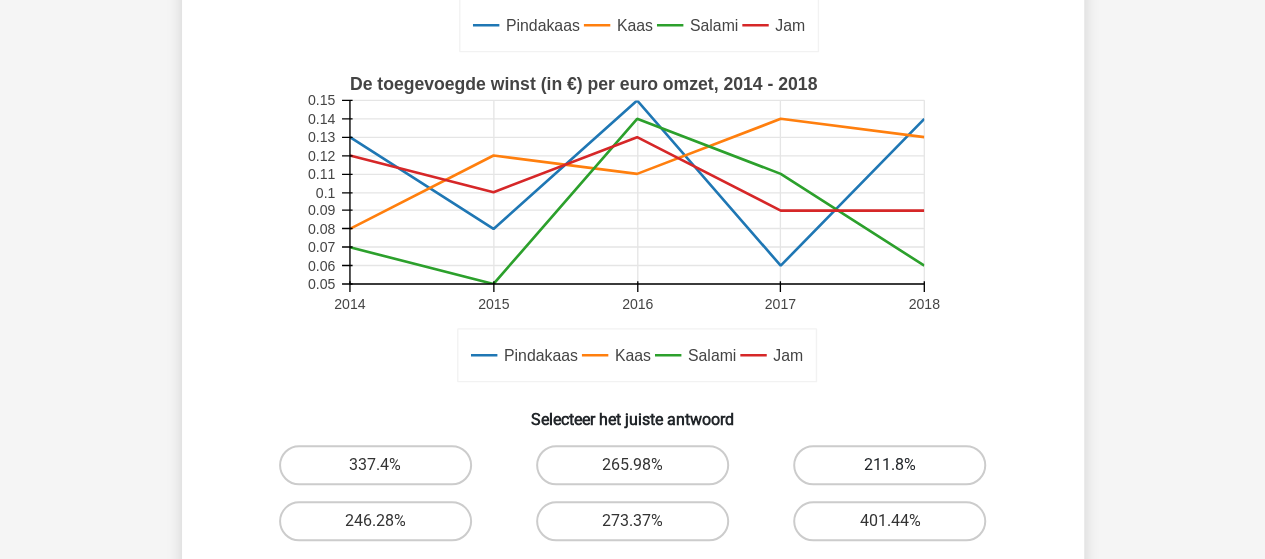 click on "211.8%" at bounding box center (889, 465) 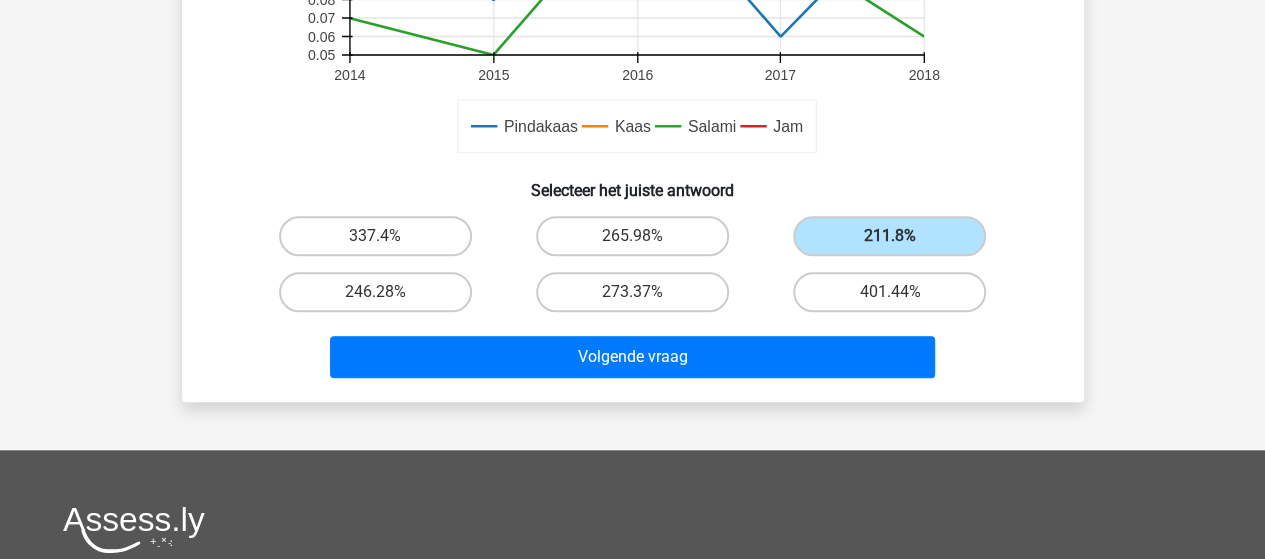 scroll, scrollTop: 742, scrollLeft: 0, axis: vertical 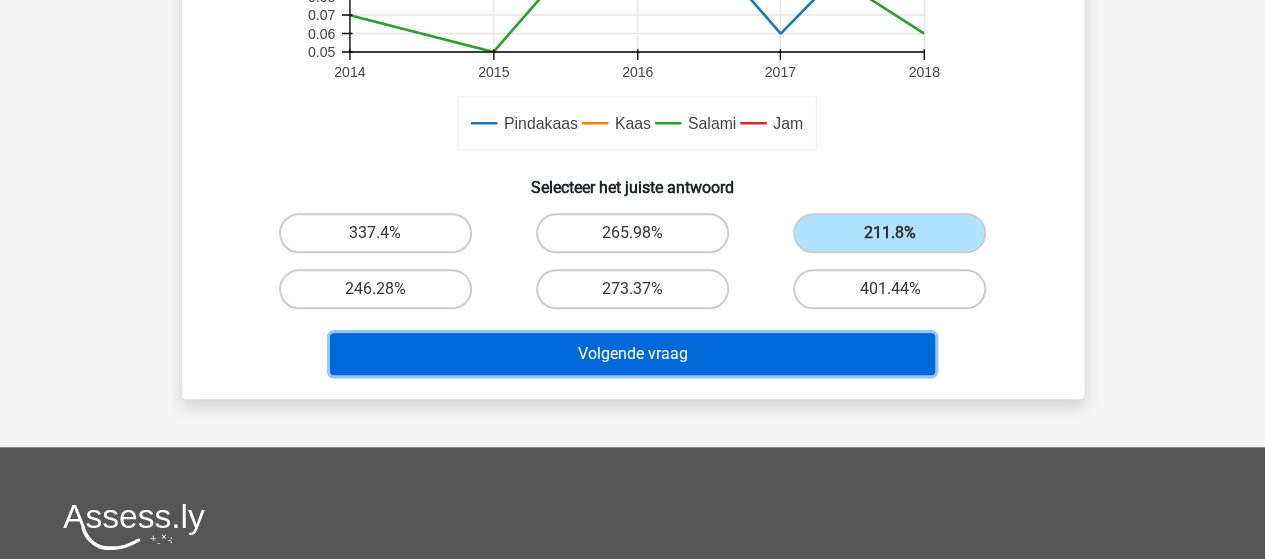 click on "Volgende vraag" at bounding box center (632, 354) 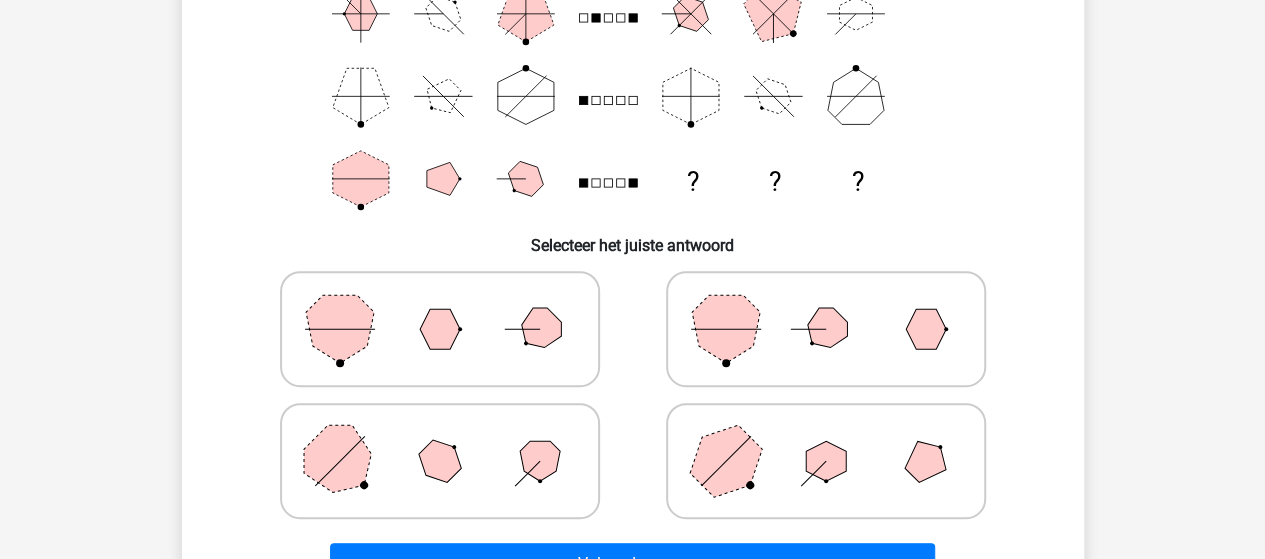 scroll, scrollTop: 321, scrollLeft: 0, axis: vertical 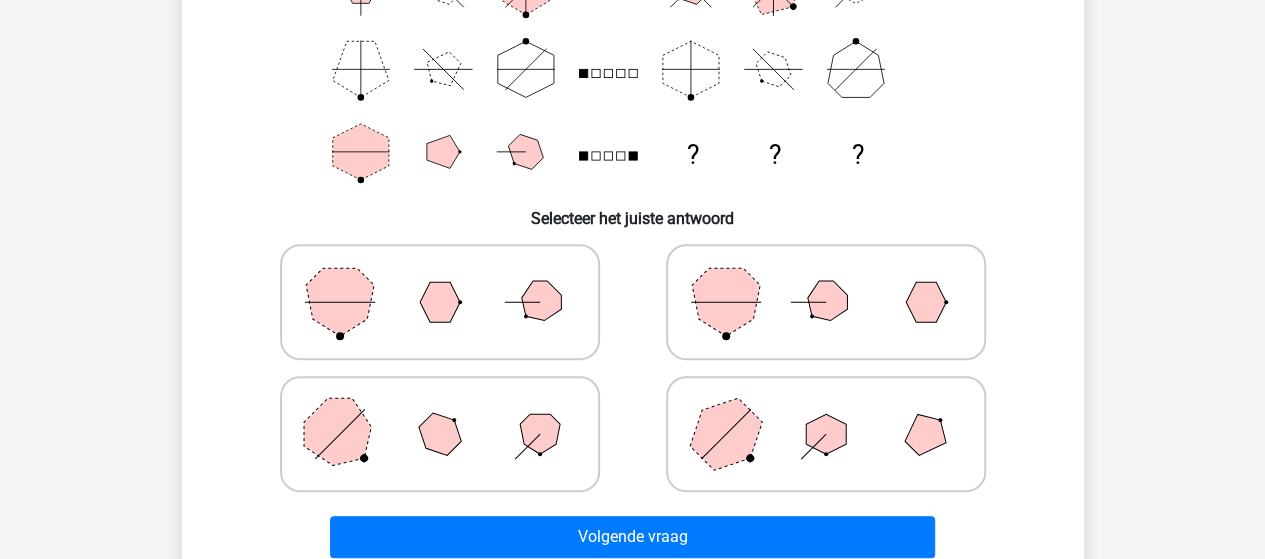 click 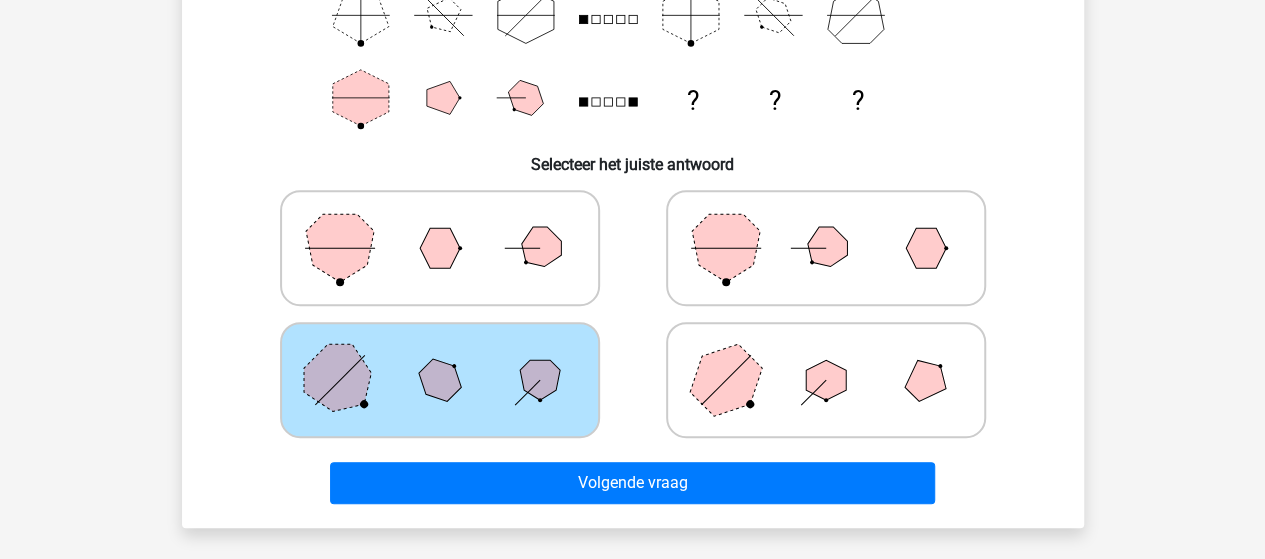 scroll, scrollTop: 376, scrollLeft: 0, axis: vertical 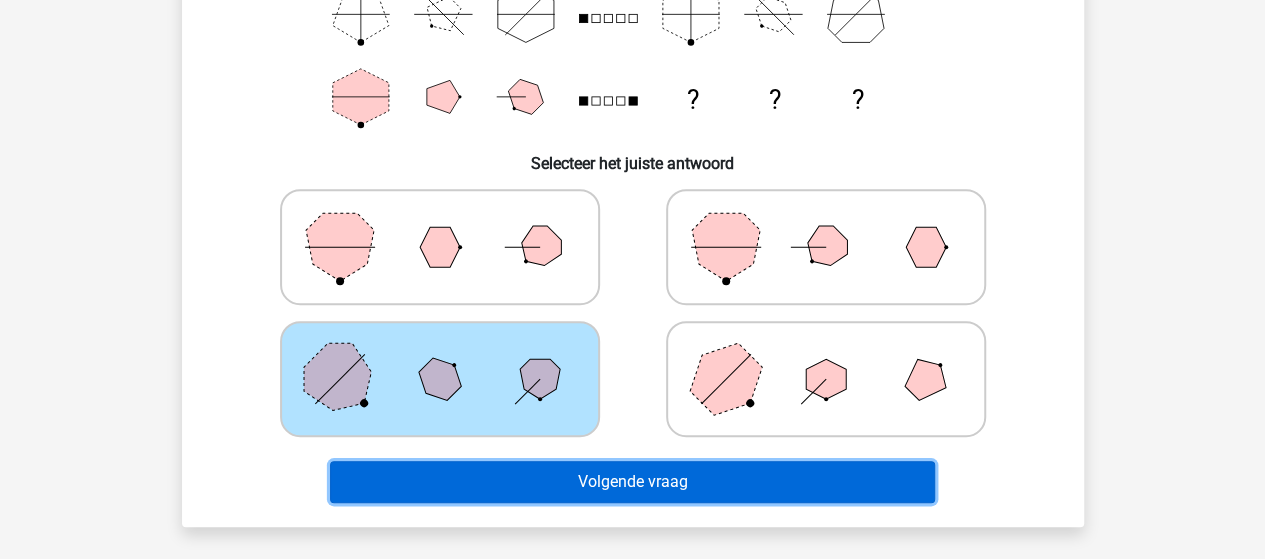 click on "Volgende vraag" at bounding box center (632, 482) 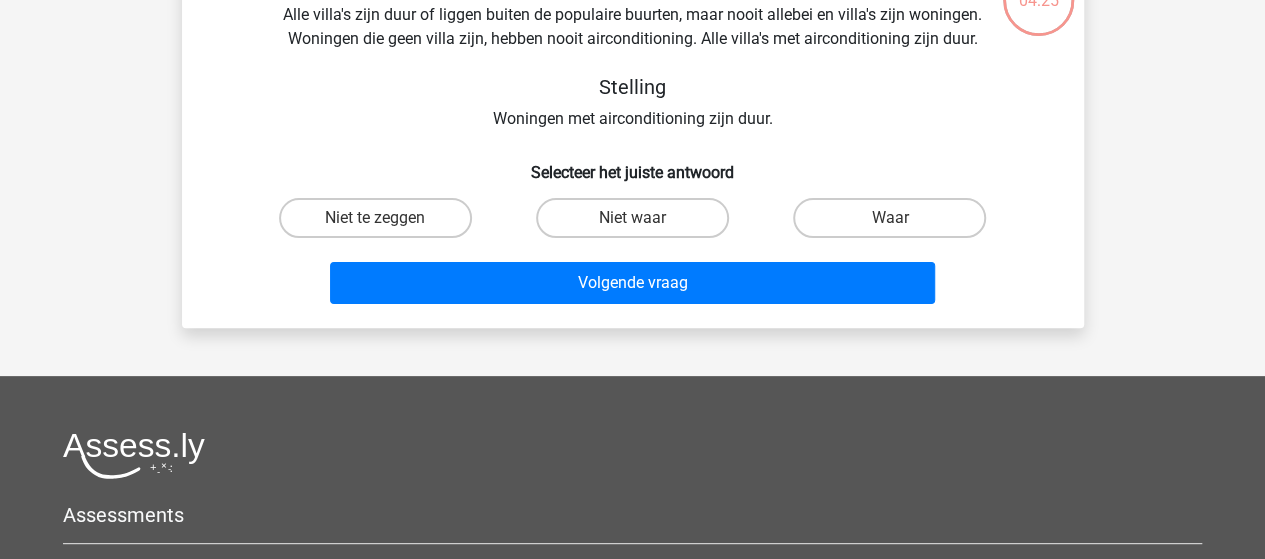 scroll, scrollTop: 92, scrollLeft: 0, axis: vertical 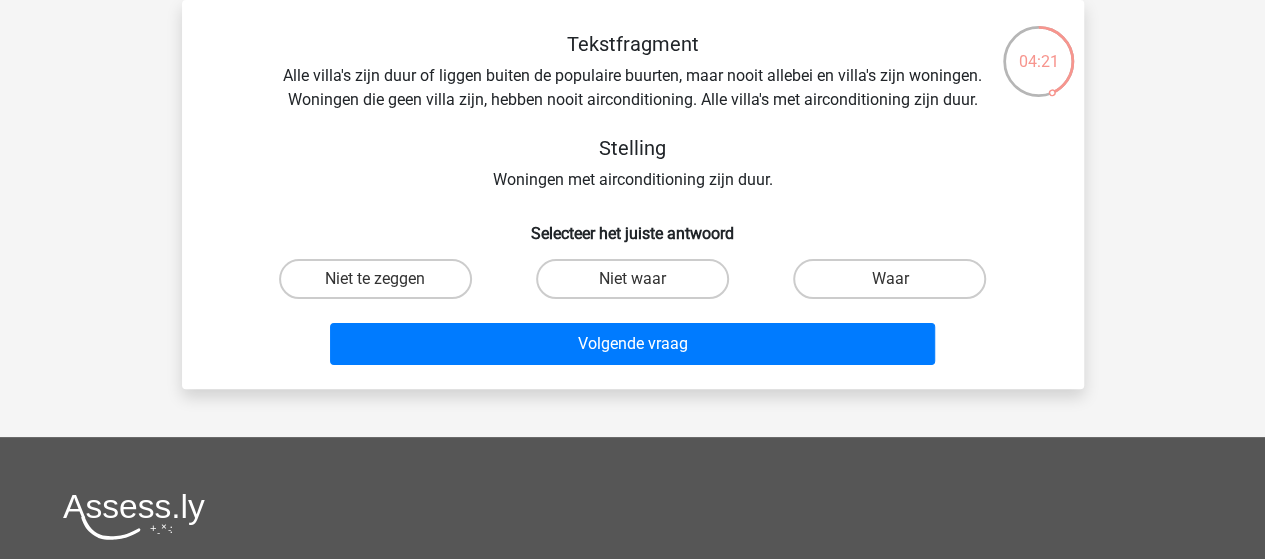click on "Tekstfragment Alle villa's zijn duur of liggen buiten de populaire buurten, maar nooit allebei en villa's zijn woningen. Woningen die geen villa zijn, hebben nooit airconditioning. Alle villa's met airconditioning zijn duur. Stelling Woningen met airconditioning zijn duur." at bounding box center (633, 112) 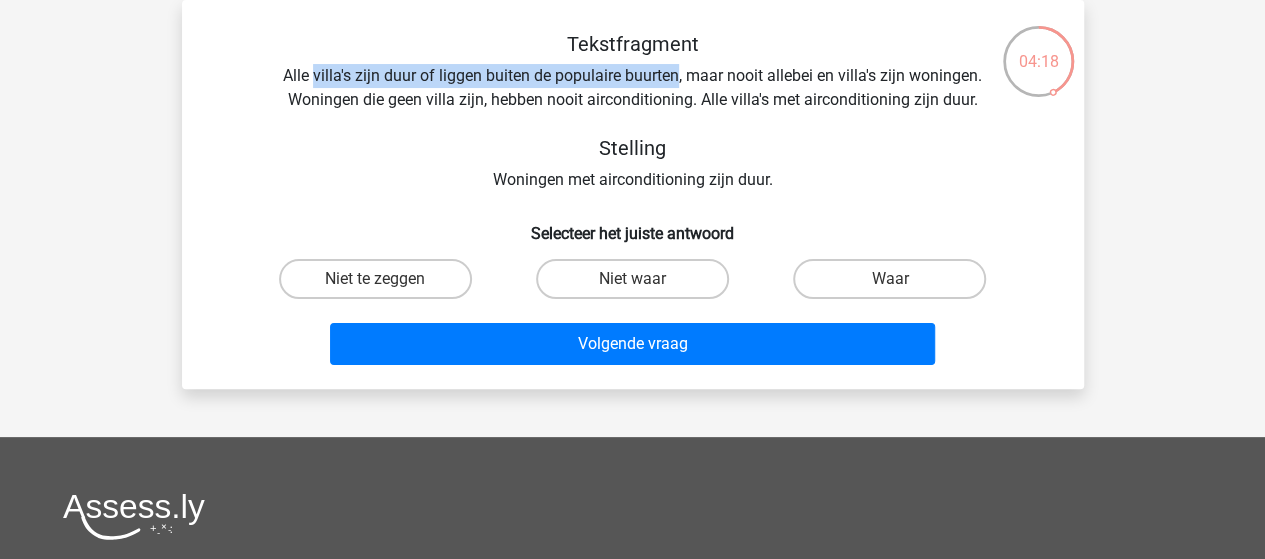 drag, startPoint x: 312, startPoint y: 74, endPoint x: 638, endPoint y: 73, distance: 326.00153 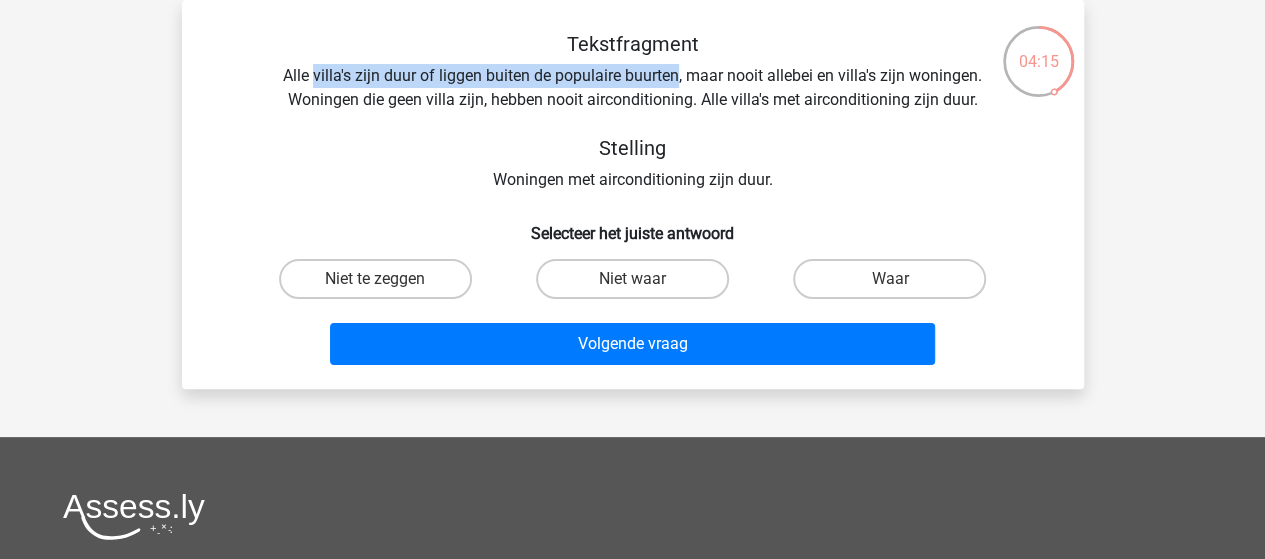 click on "Tekstfragment Alle villa's zijn duur of liggen buiten de populaire buurten, maar nooit allebei en villa's zijn woningen. Woningen die geen villa zijn, hebben nooit airconditioning. Alle villa's met airconditioning zijn duur. Stelling Woningen met airconditioning zijn duur." at bounding box center (633, 112) 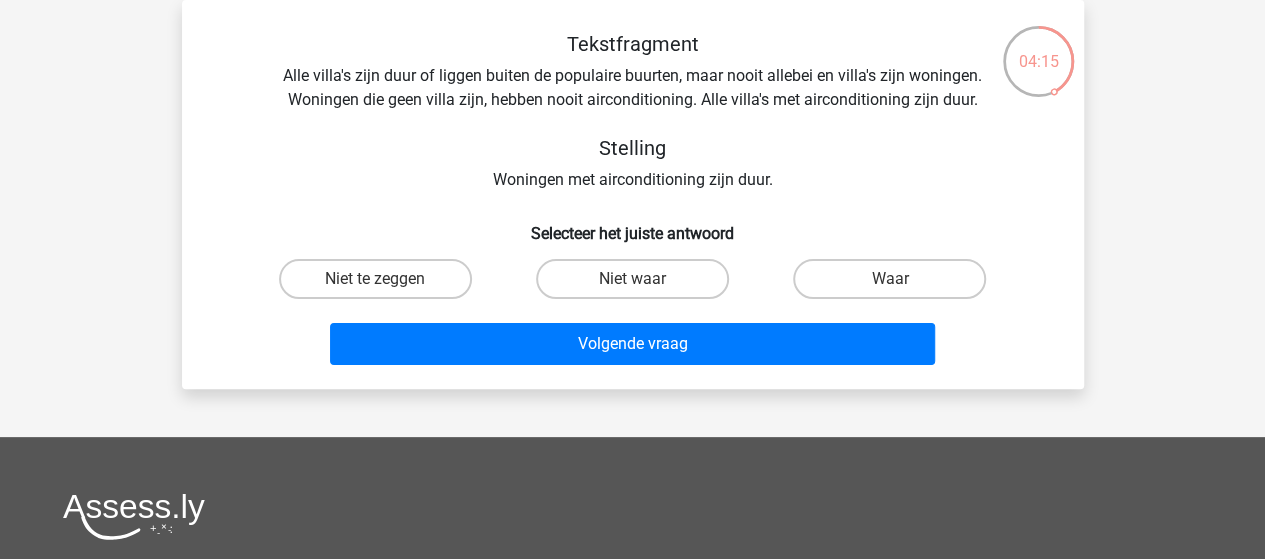 click on "Tekstfragment Alle villa's zijn duur of liggen buiten de populaire buurten, maar nooit allebei en villa's zijn woningen. Woningen die geen villa zijn, hebben nooit airconditioning. Alle villa's met airconditioning zijn duur. Stelling Woningen met airconditioning zijn duur." at bounding box center (633, 112) 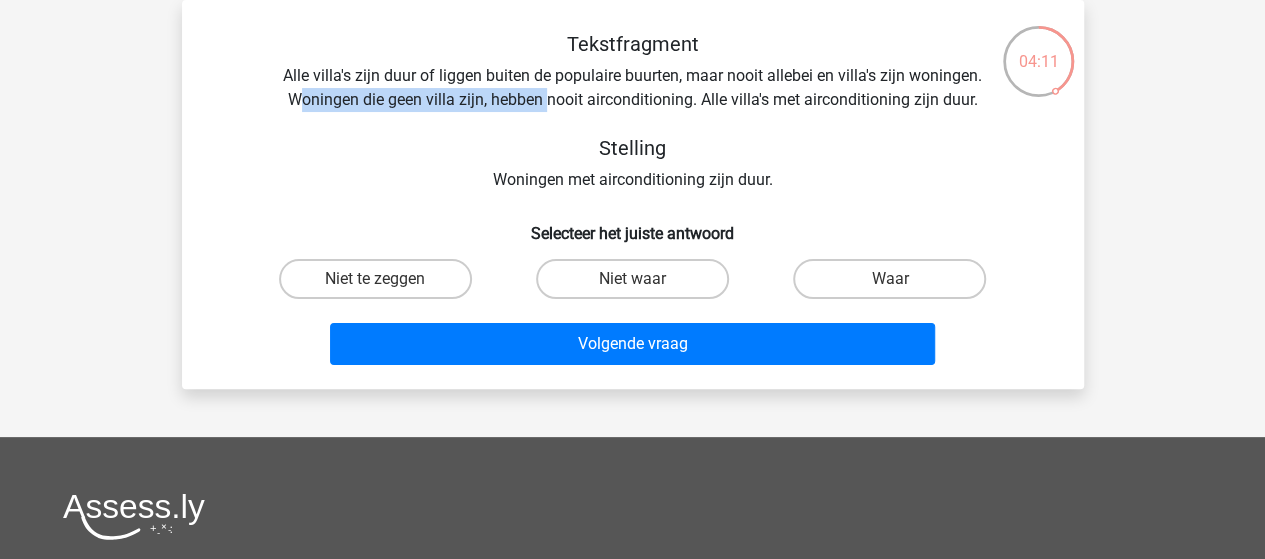 drag, startPoint x: 297, startPoint y: 108, endPoint x: 546, endPoint y: 97, distance: 249.24286 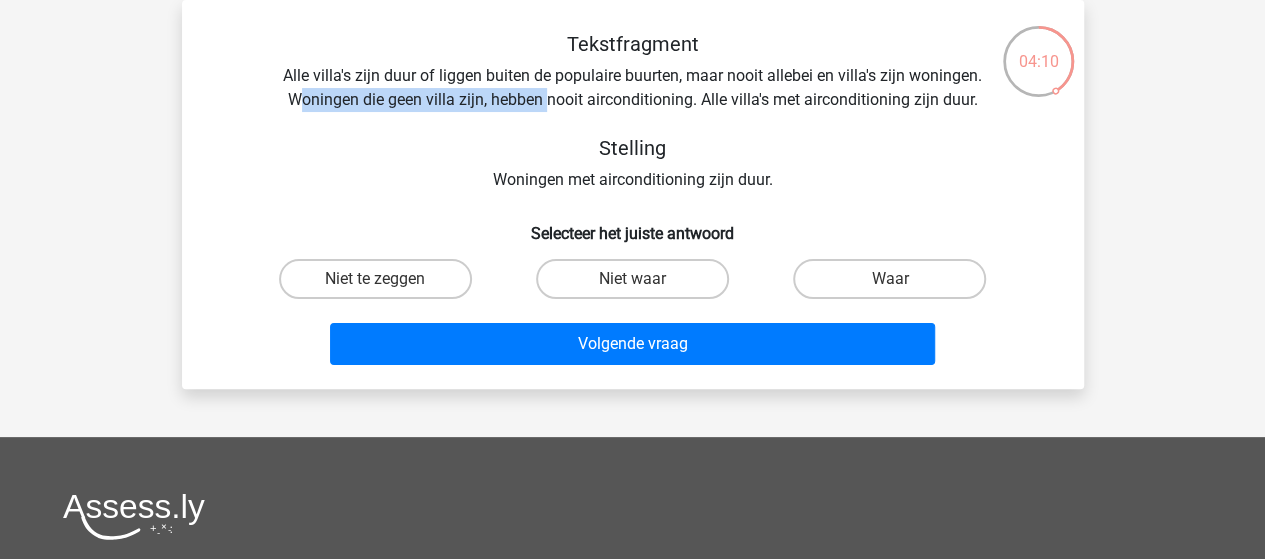 click on "Tekstfragment Alle villa's zijn duur of liggen buiten de populaire buurten, maar nooit allebei en villa's zijn woningen. Woningen die geen villa zijn, hebben nooit airconditioning. Alle villa's met airconditioning zijn duur. Stelling Woningen met airconditioning zijn duur." at bounding box center [633, 112] 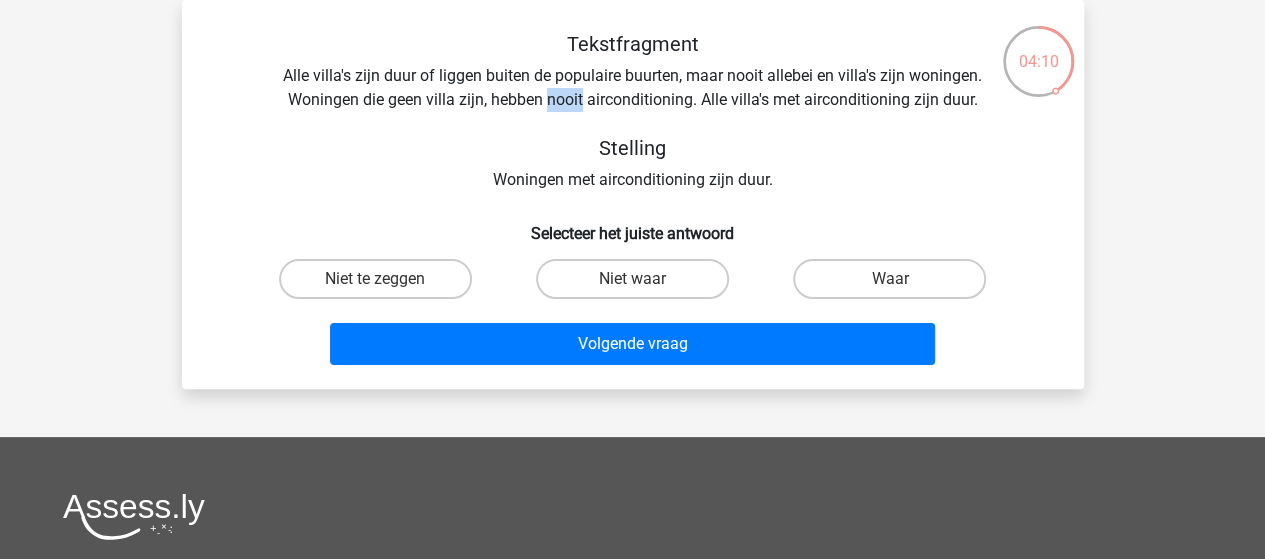 click on "Tekstfragment Alle villa's zijn duur of liggen buiten de populaire buurten, maar nooit allebei en villa's zijn woningen. Woningen die geen villa zijn, hebben nooit airconditioning. Alle villa's met airconditioning zijn duur. Stelling Woningen met airconditioning zijn duur." at bounding box center [633, 112] 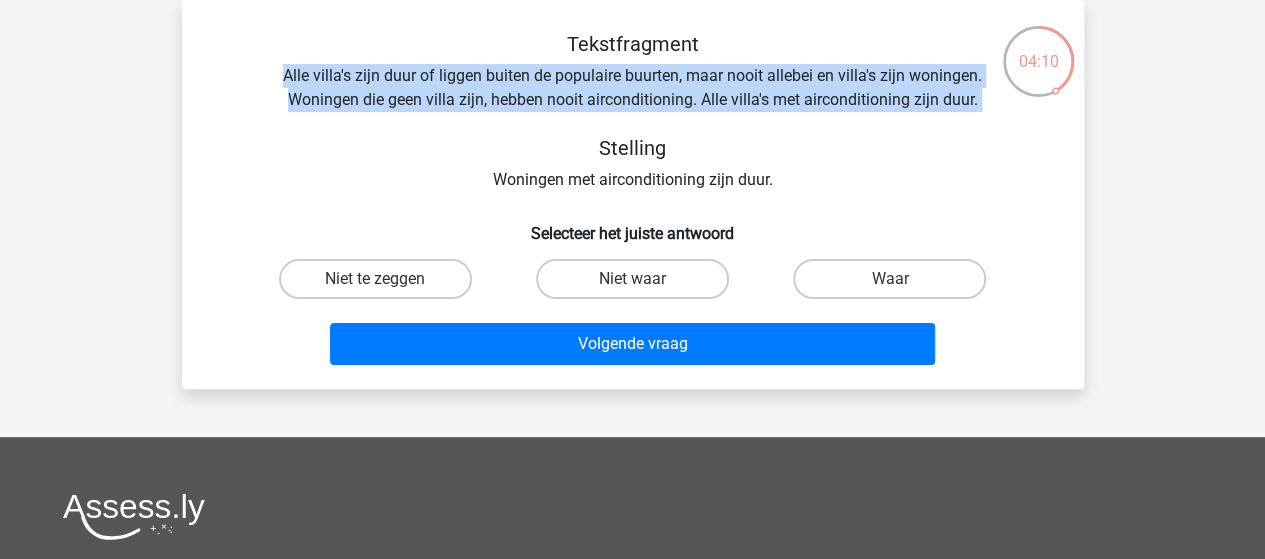 click on "Tekstfragment Alle villa's zijn duur of liggen buiten de populaire buurten, maar nooit allebei en villa's zijn woningen. Woningen die geen villa zijn, hebben nooit airconditioning. Alle villa's met airconditioning zijn duur. Stelling Woningen met airconditioning zijn duur." at bounding box center (633, 112) 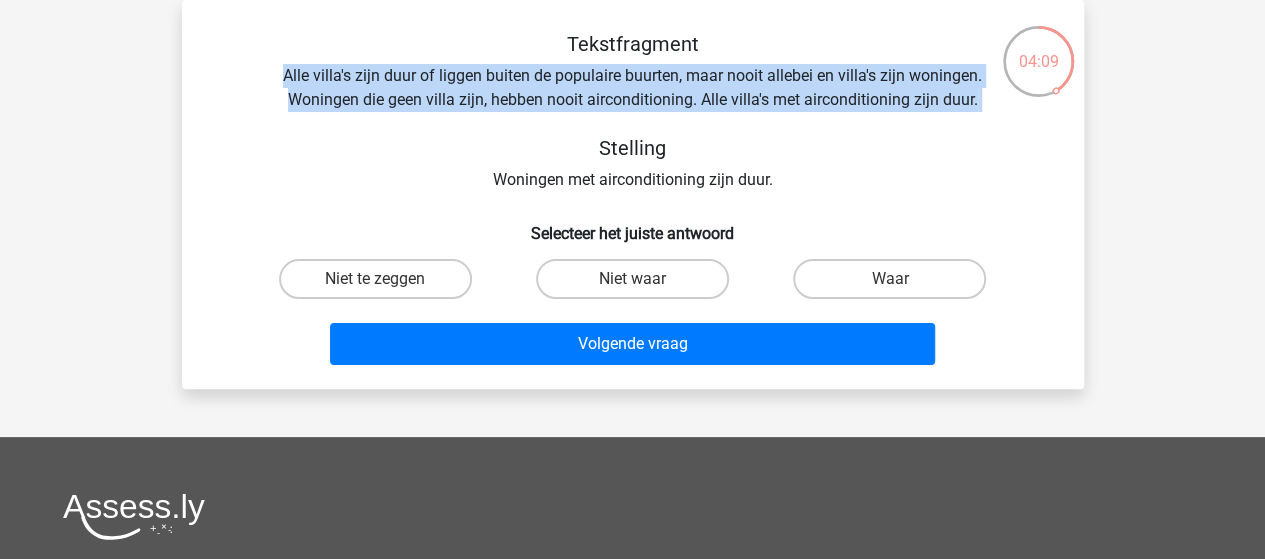 click on "Tekstfragment Alle villa's zijn duur of liggen buiten de populaire buurten, maar nooit allebei en villa's zijn woningen. Woningen die geen villa zijn, hebben nooit airconditioning. Alle villa's met airconditioning zijn duur. Stelling Woningen met airconditioning zijn duur." at bounding box center [633, 112] 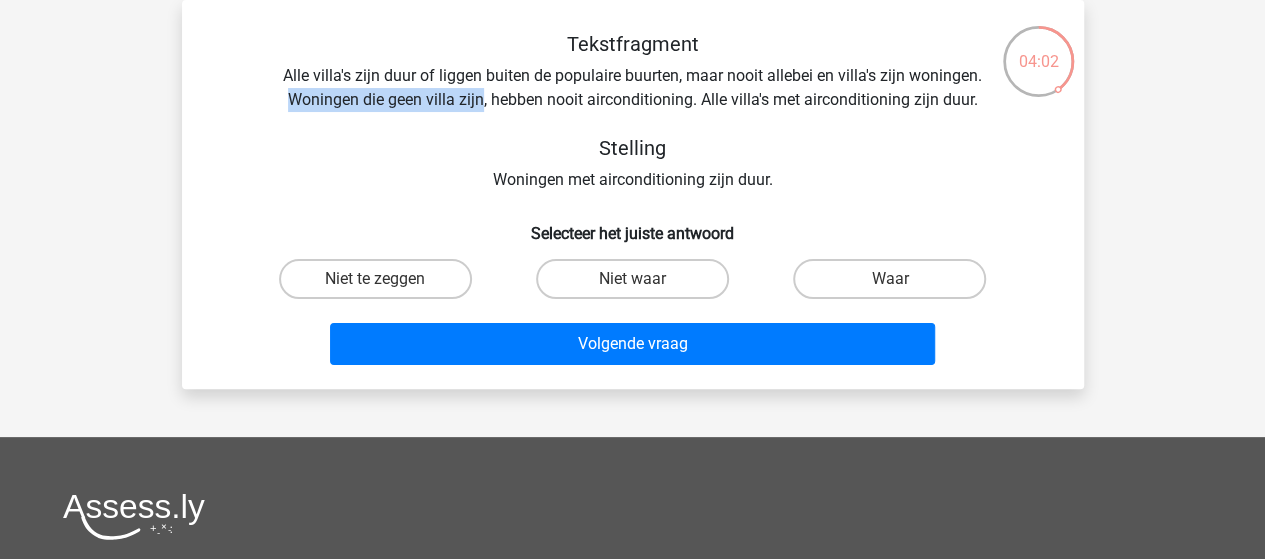 drag, startPoint x: 289, startPoint y: 100, endPoint x: 479, endPoint y: 95, distance: 190.06578 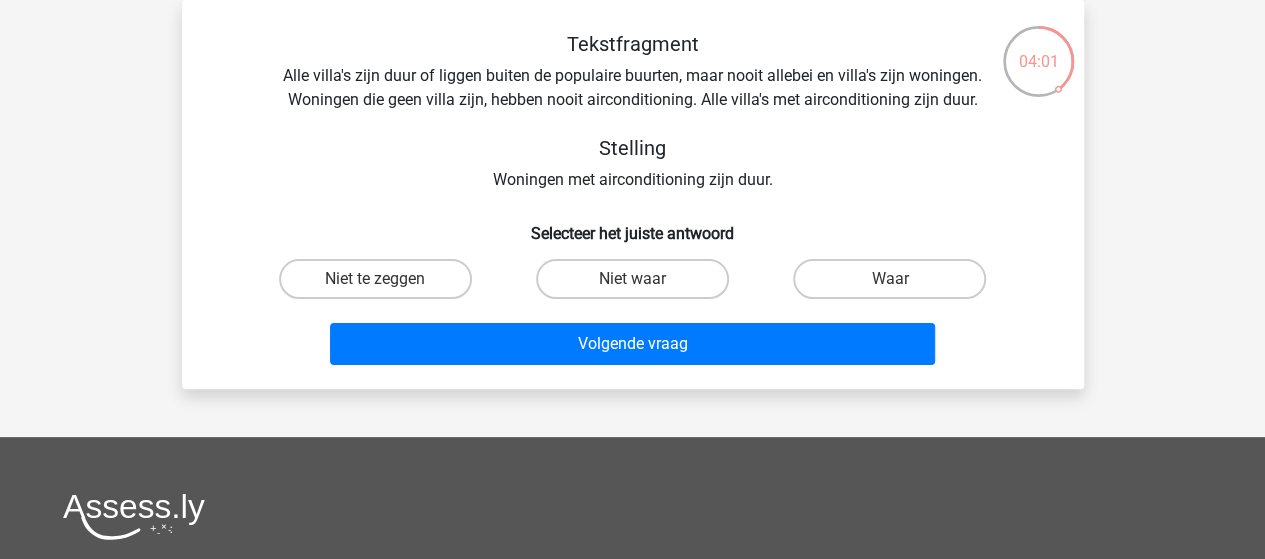 click on "Tekstfragment Alle villa's zijn duur of liggen buiten de populaire buurten, maar nooit allebei en villa's zijn woningen. Woningen die geen villa zijn, hebben nooit airconditioning. Alle villa's met airconditioning zijn duur. Stelling Woningen met airconditioning zijn duur." at bounding box center (633, 112) 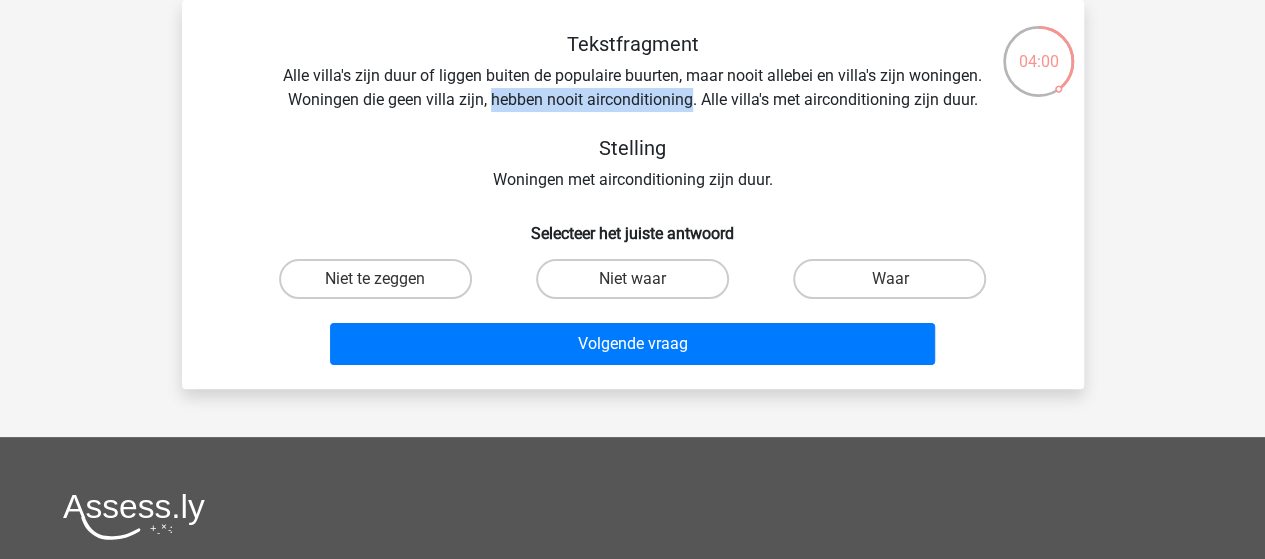 drag, startPoint x: 494, startPoint y: 95, endPoint x: 639, endPoint y: 98, distance: 145.03104 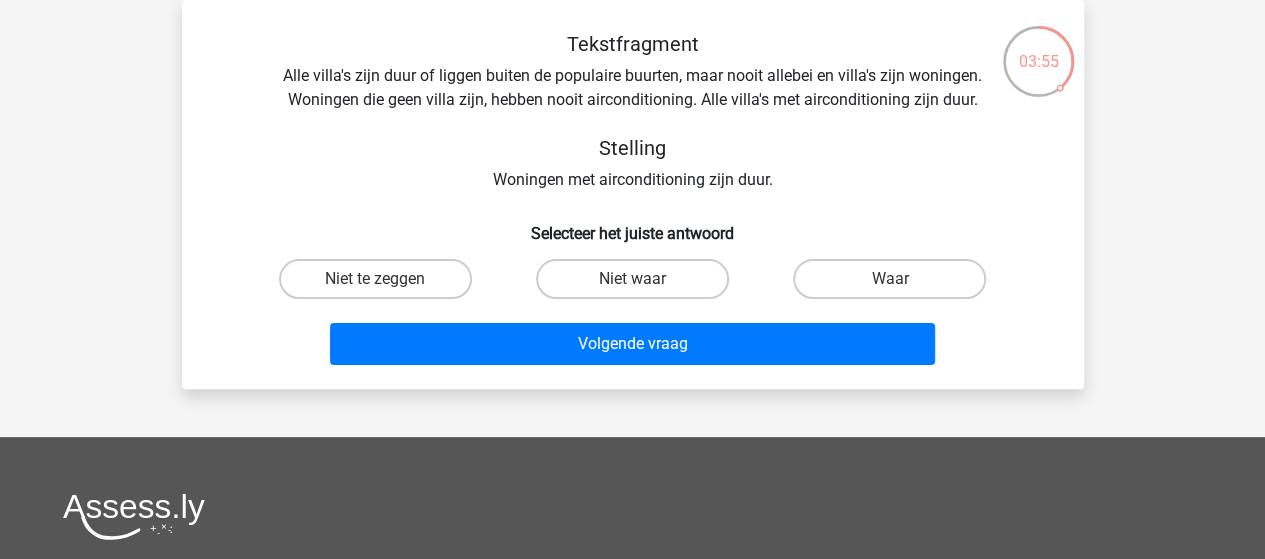 click on "Tekstfragment Alle villa's zijn duur of liggen buiten de populaire buurten, maar nooit allebei en villa's zijn woningen. Woningen die geen villa zijn, hebben nooit airconditioning. Alle villa's met airconditioning zijn duur. Stelling Woningen met airconditioning zijn duur." at bounding box center (633, 112) 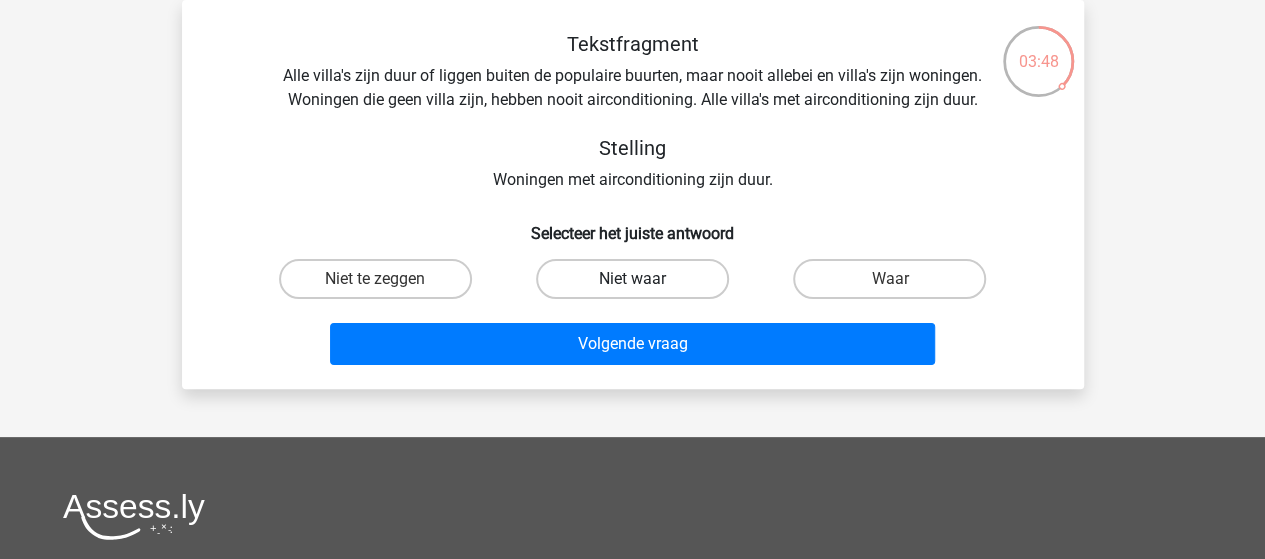 click on "Niet waar" at bounding box center (632, 279) 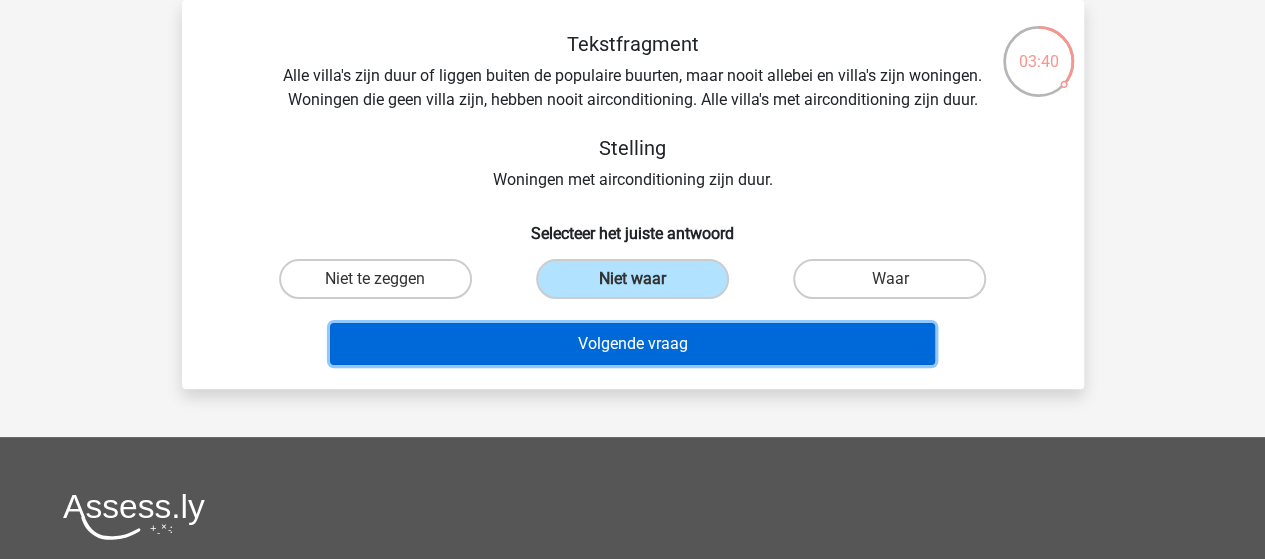 click on "Volgende vraag" at bounding box center [632, 344] 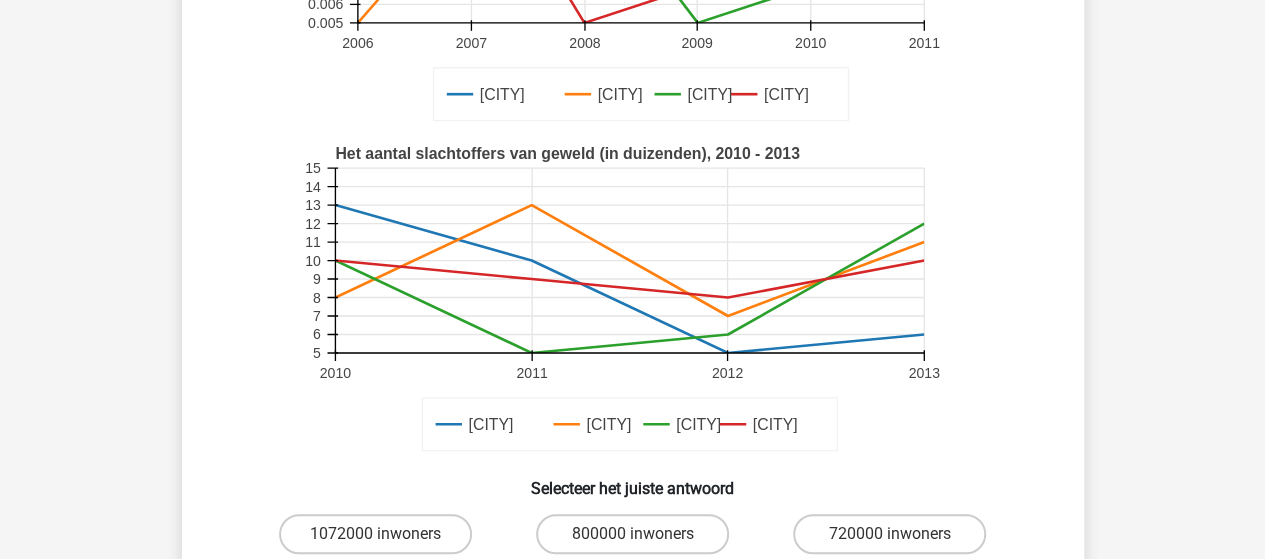 scroll, scrollTop: 385, scrollLeft: 0, axis: vertical 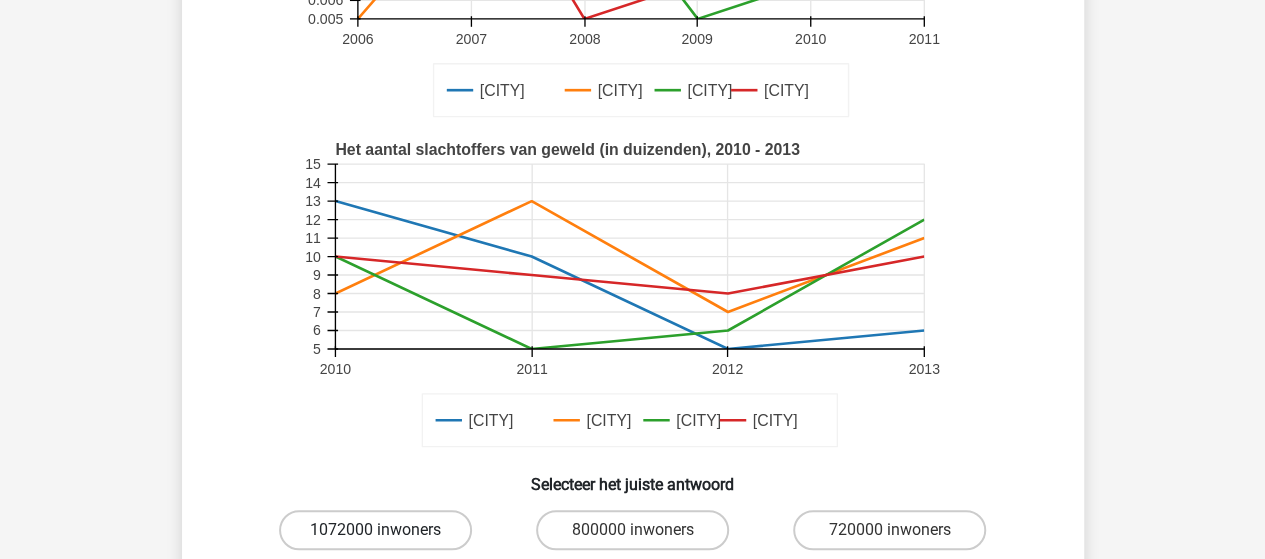click on "1072000 inwoners" at bounding box center [375, 530] 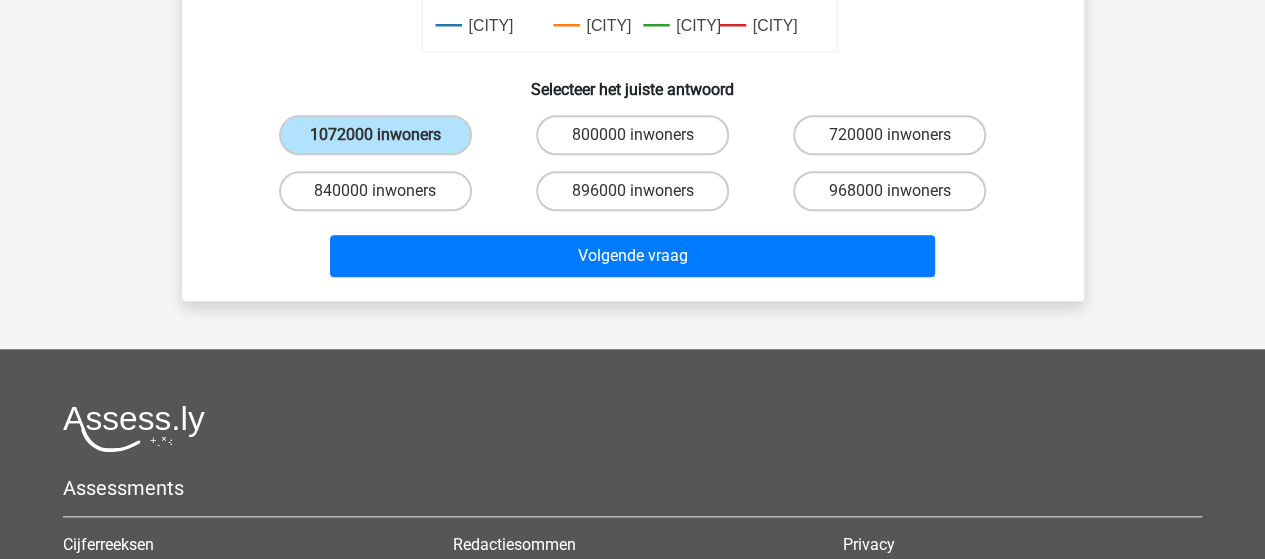 scroll, scrollTop: 781, scrollLeft: 0, axis: vertical 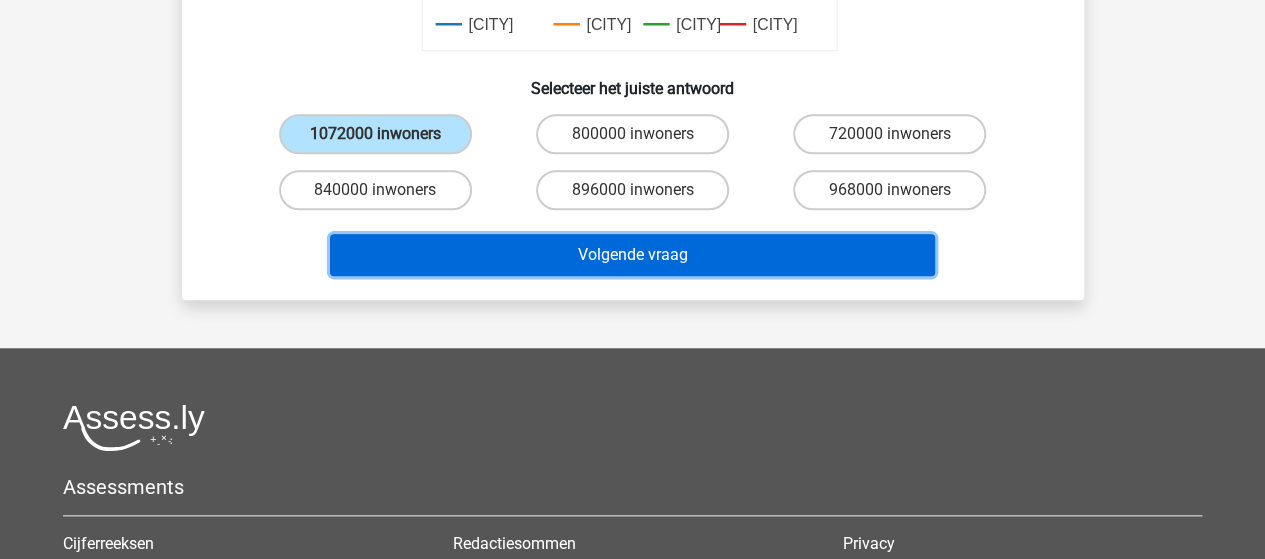 click on "Volgende vraag" at bounding box center [632, 255] 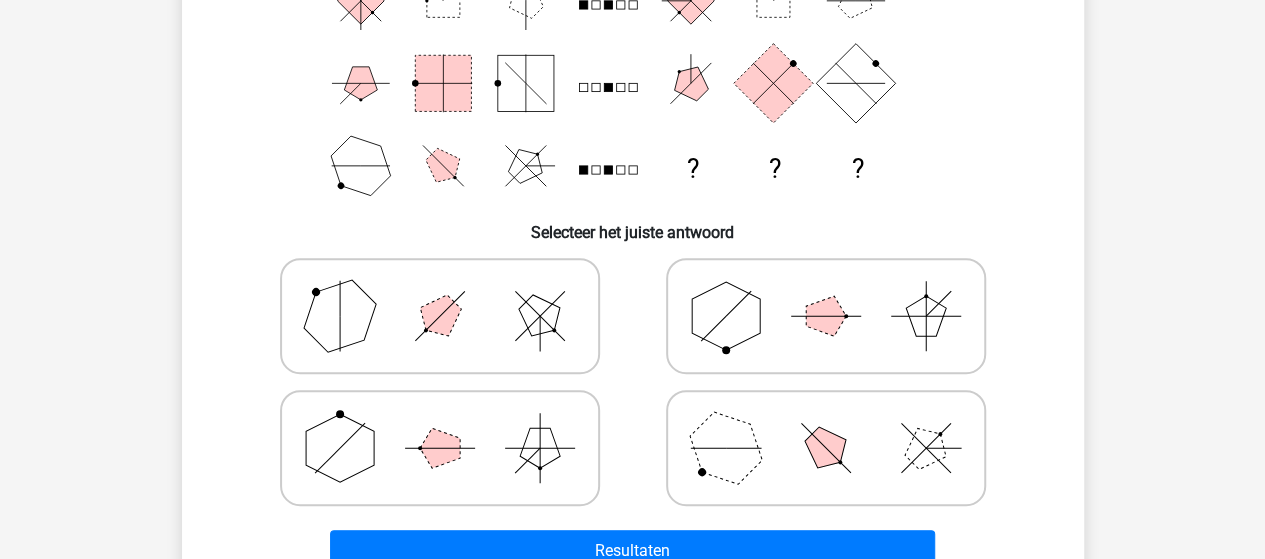 scroll, scrollTop: 309, scrollLeft: 0, axis: vertical 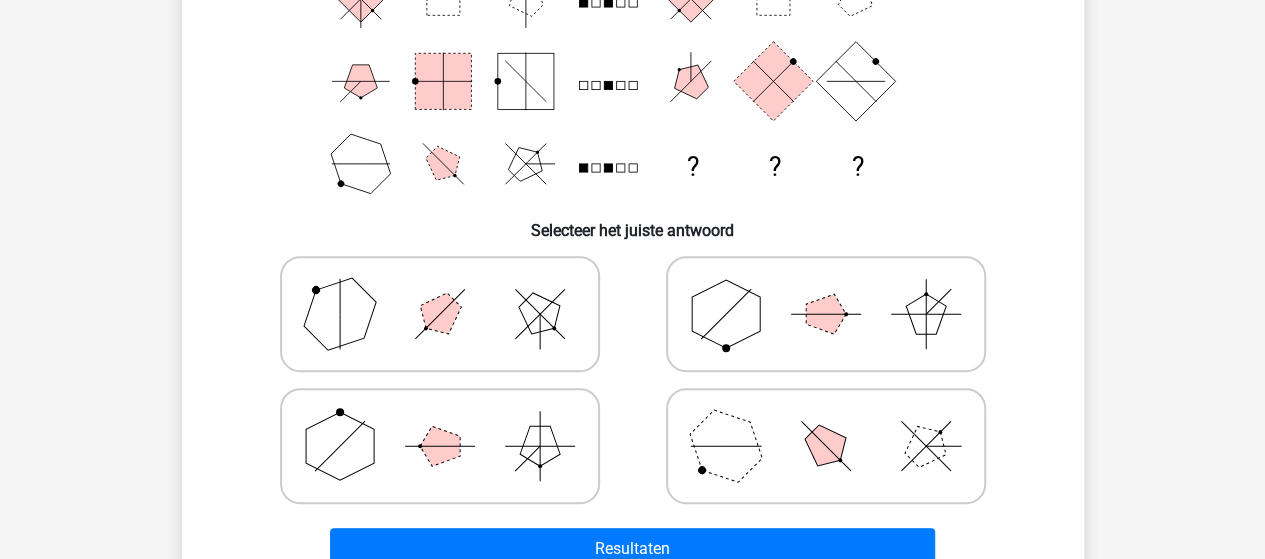 click 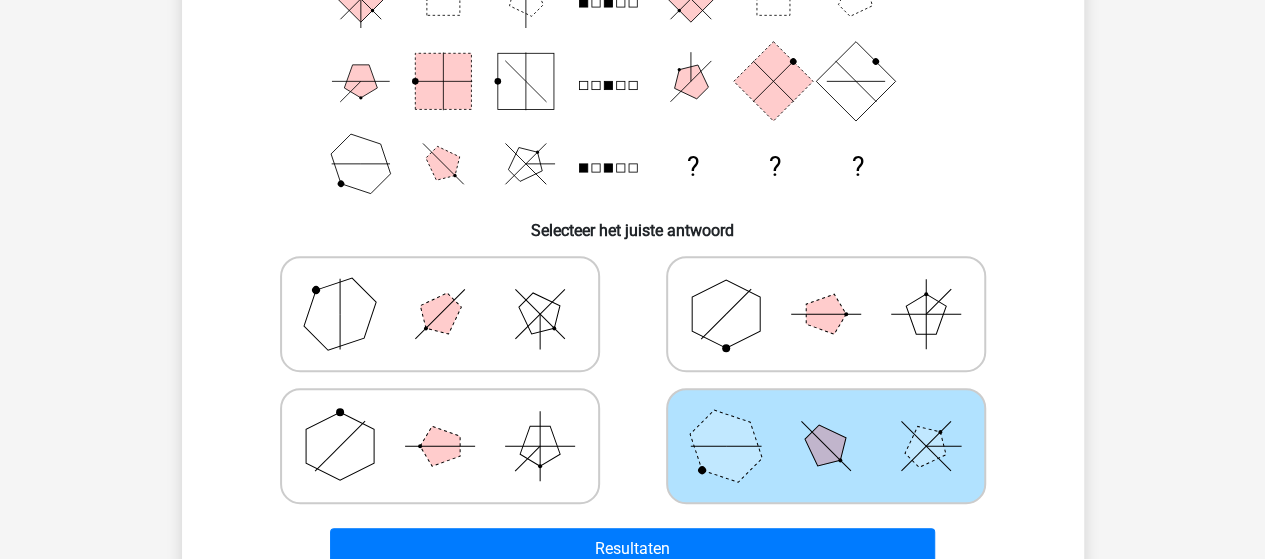 click 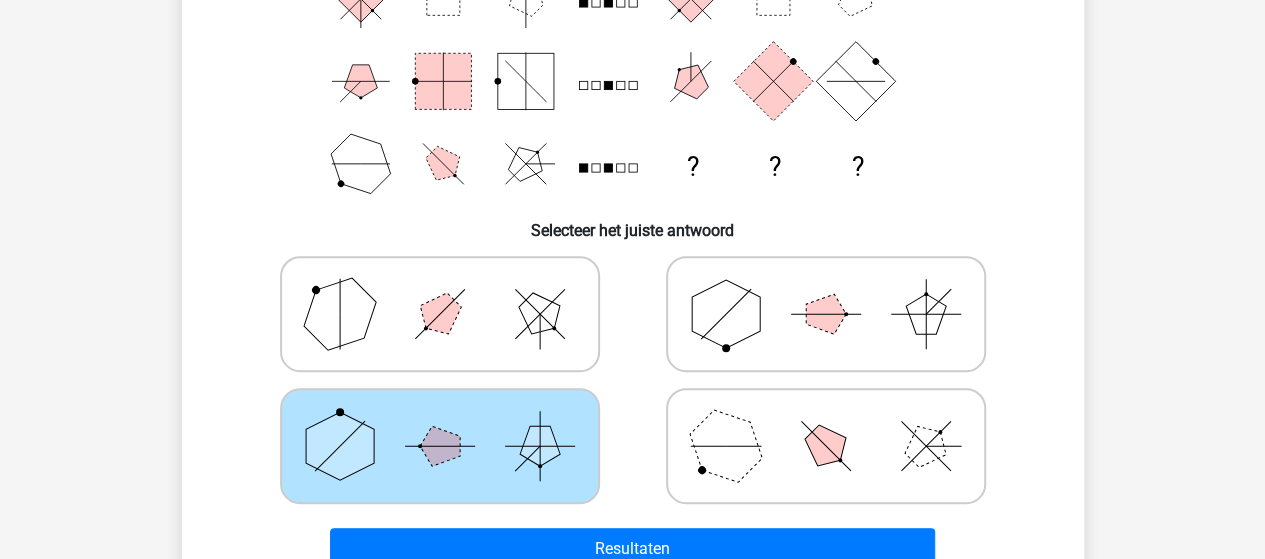 scroll, scrollTop: 171, scrollLeft: 0, axis: vertical 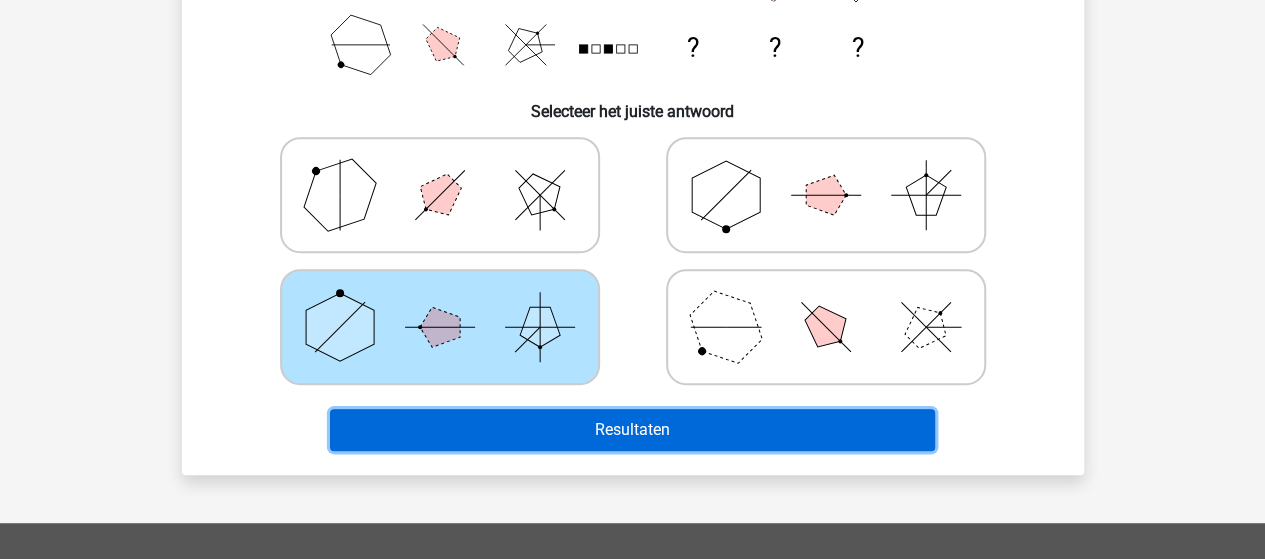 click on "Resultaten" at bounding box center [632, 430] 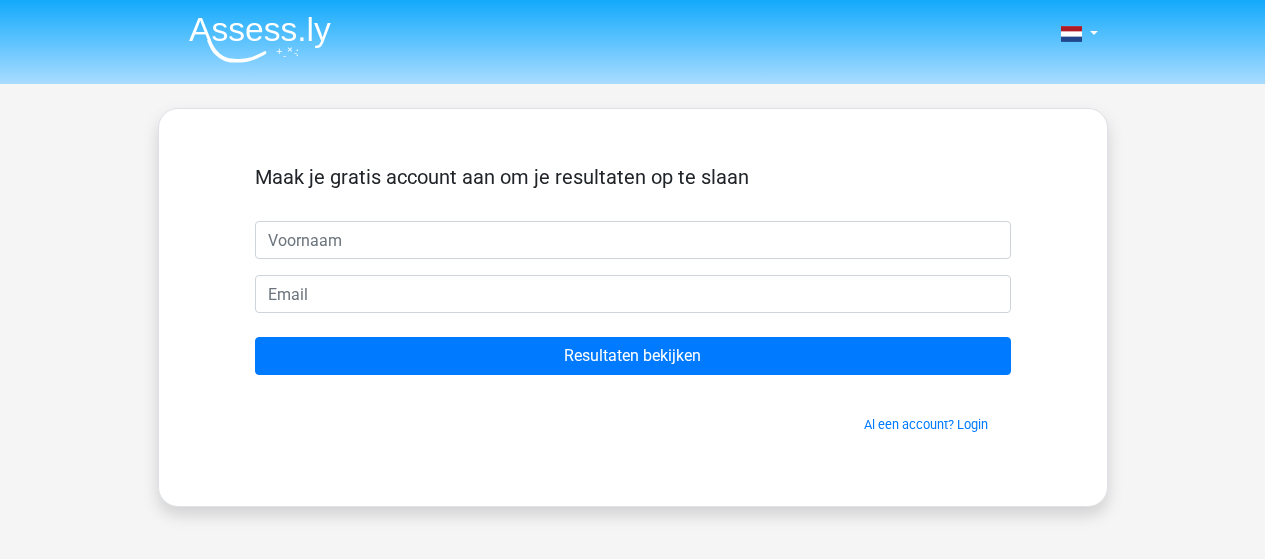 scroll, scrollTop: 0, scrollLeft: 0, axis: both 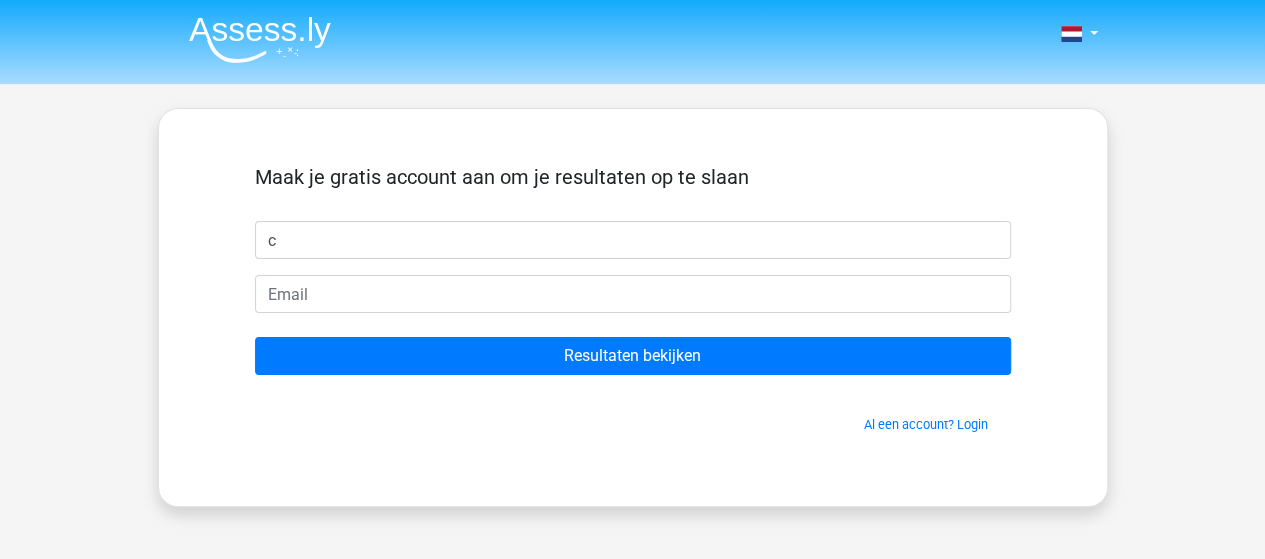 type on "c" 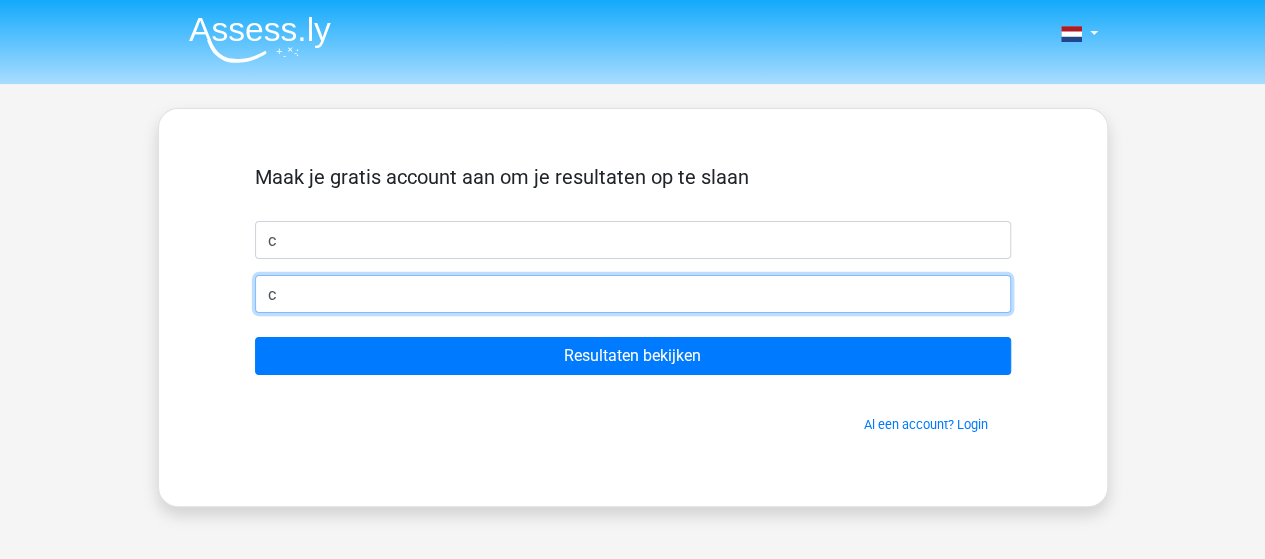 type on "[EMAIL]" 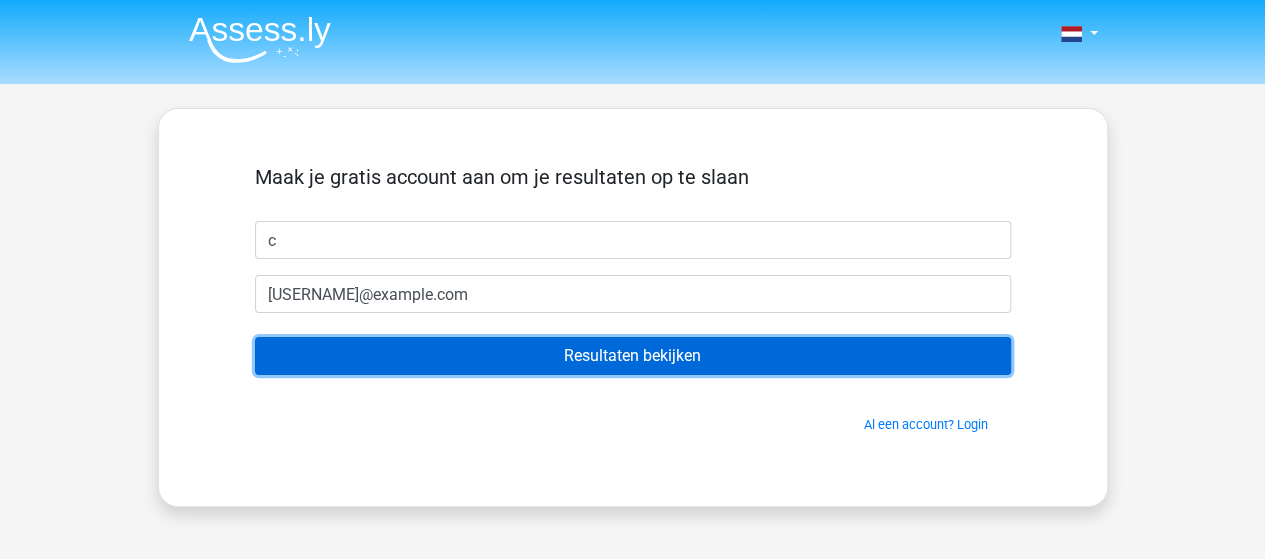 click on "Resultaten bekijken" at bounding box center [633, 356] 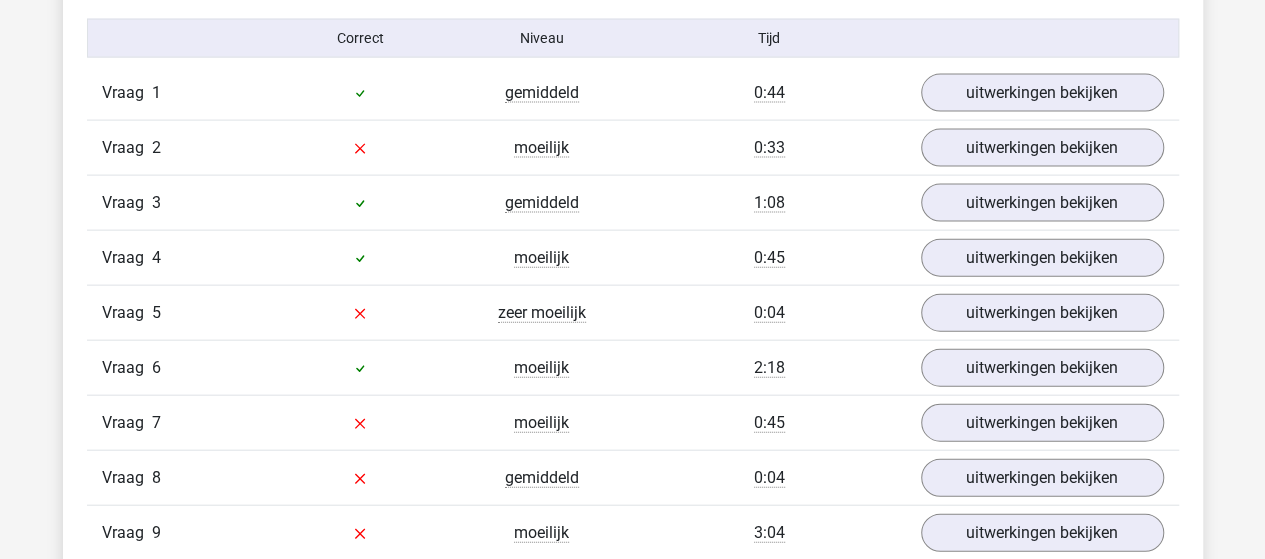 scroll, scrollTop: 2120, scrollLeft: 0, axis: vertical 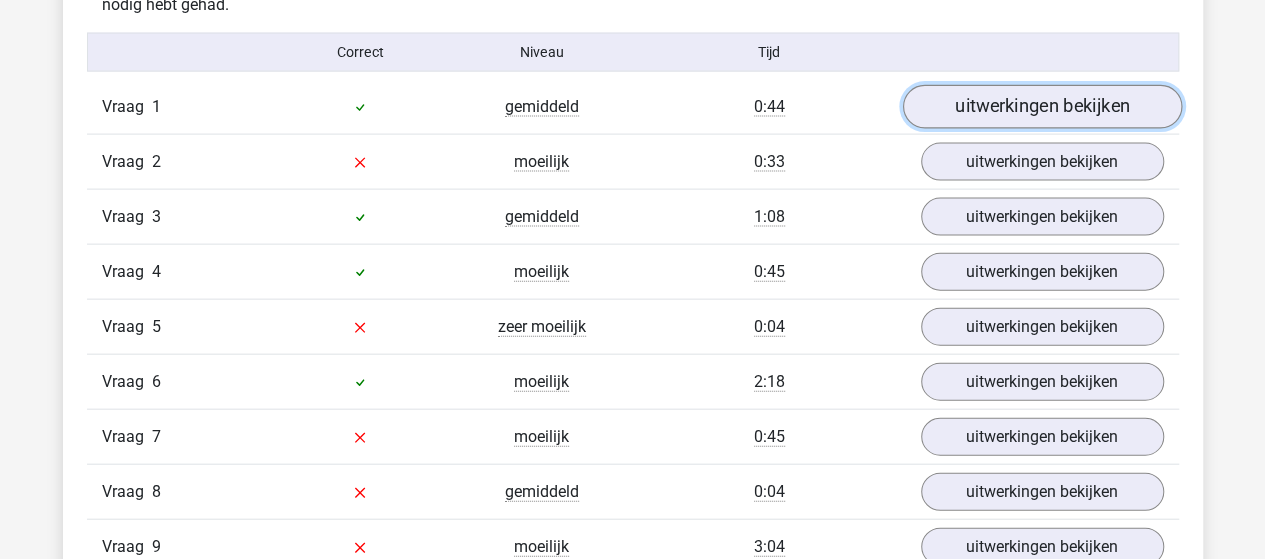 click on "uitwerkingen bekijken" at bounding box center (1041, 108) 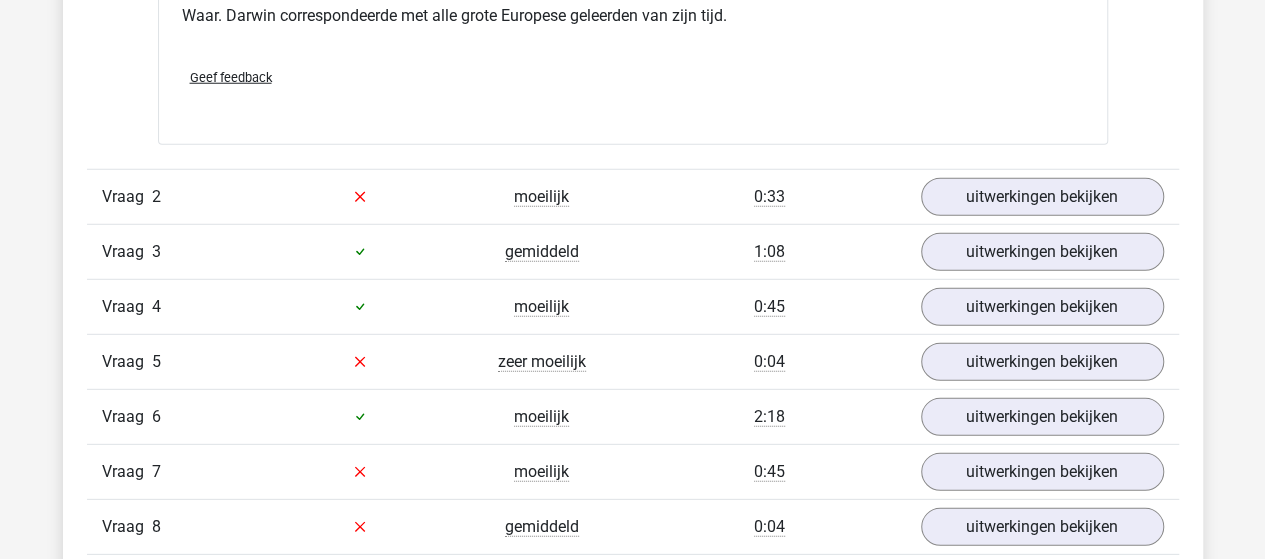 scroll, scrollTop: 2712, scrollLeft: 0, axis: vertical 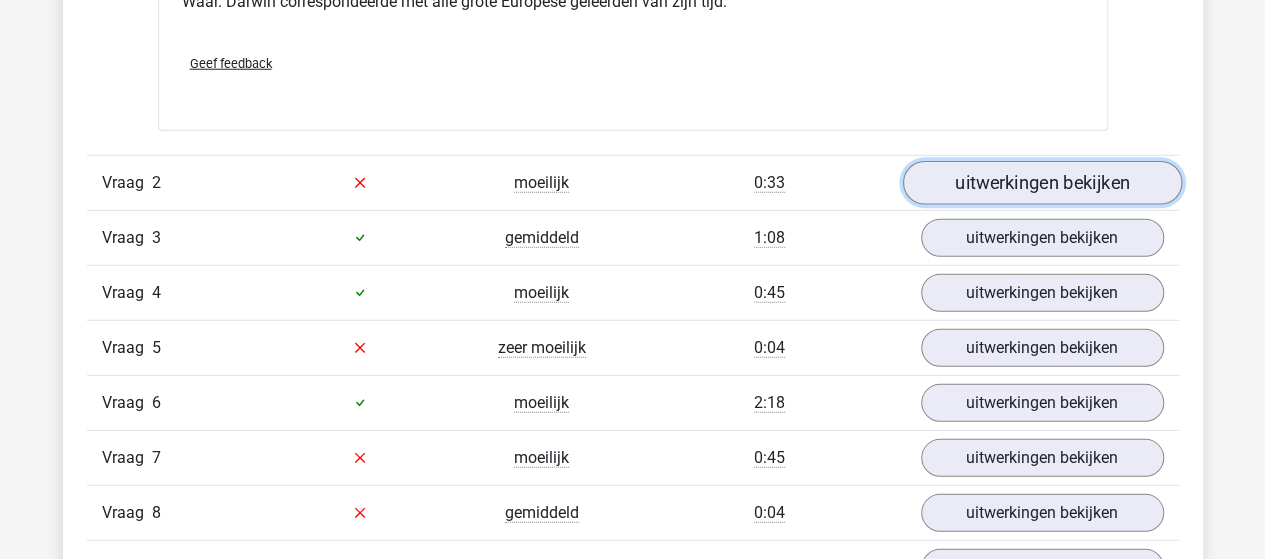 click on "uitwerkingen bekijken" at bounding box center [1041, 183] 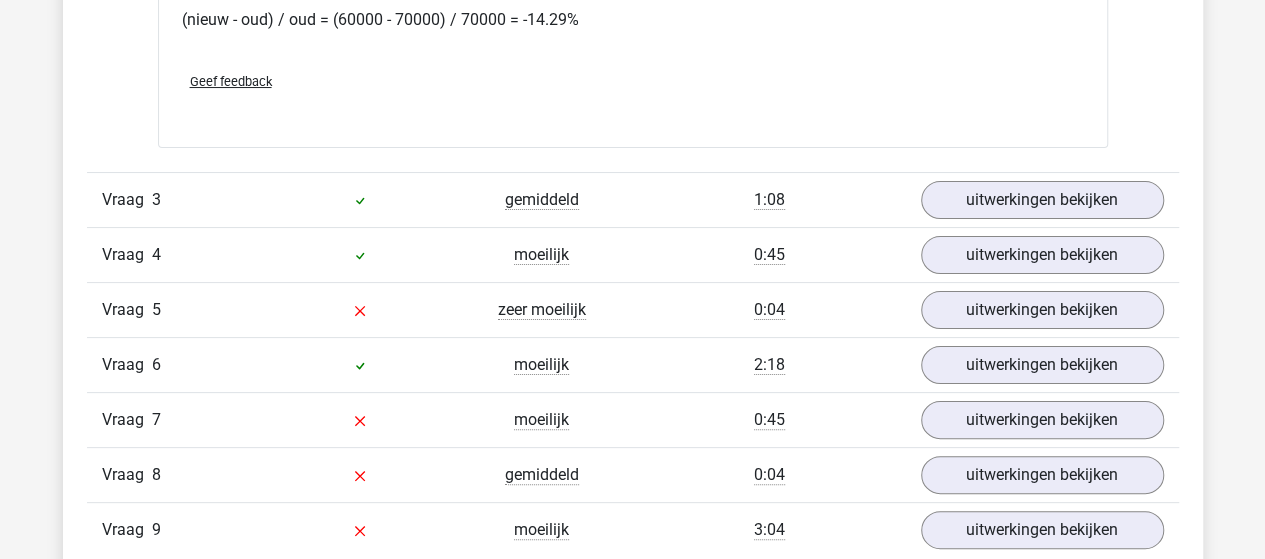 scroll, scrollTop: 3864, scrollLeft: 0, axis: vertical 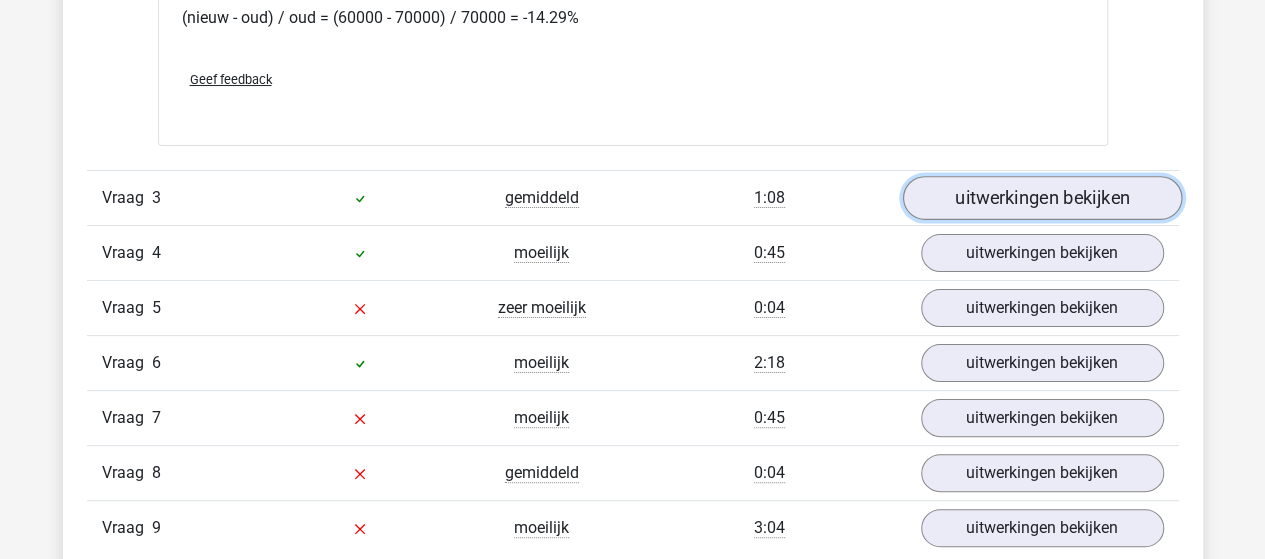 click on "uitwerkingen bekijken" at bounding box center [1041, 198] 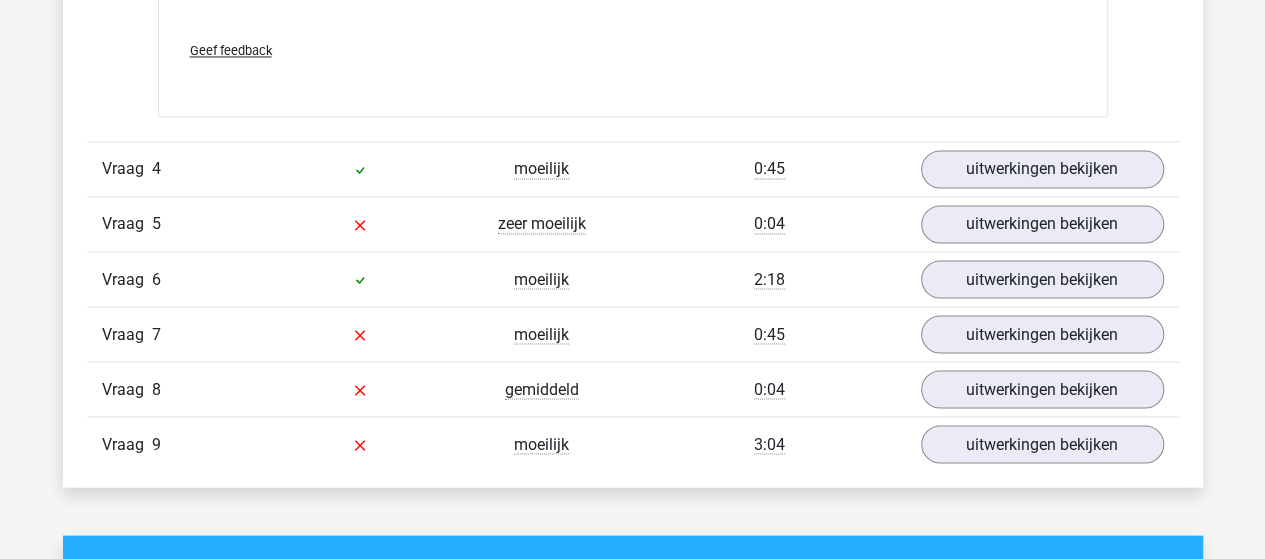 scroll, scrollTop: 5452, scrollLeft: 0, axis: vertical 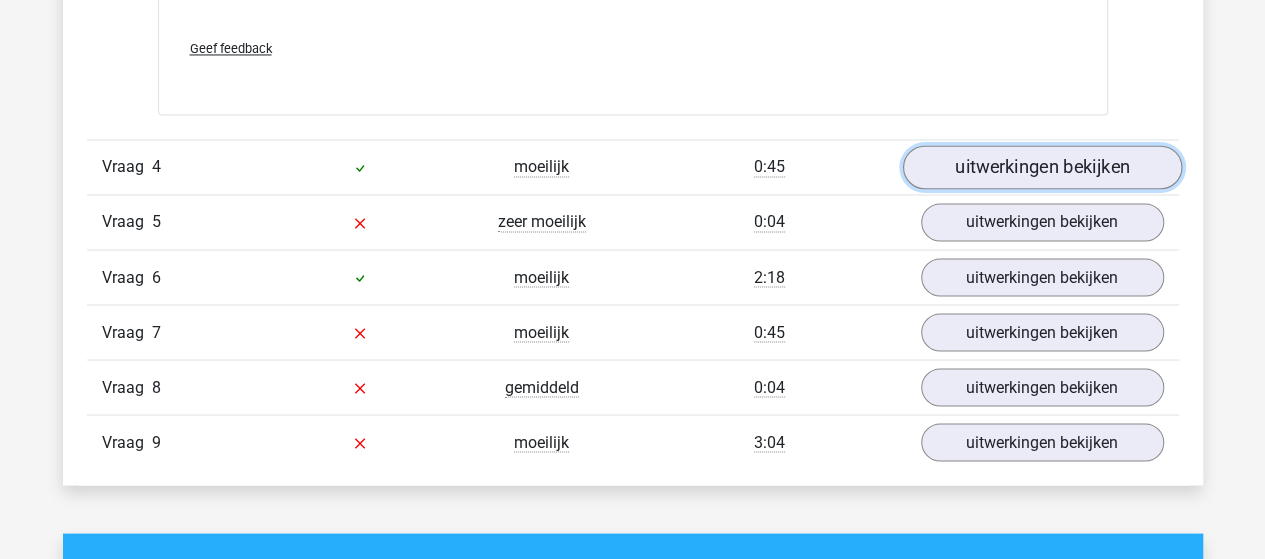 click on "uitwerkingen bekijken" at bounding box center [1041, 167] 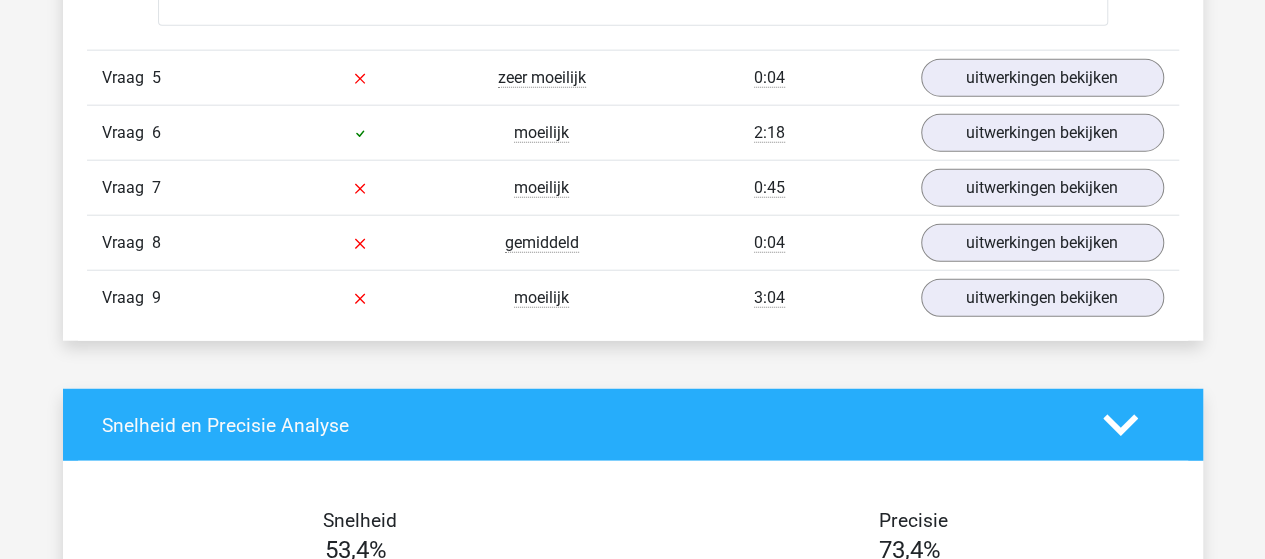 scroll, scrollTop: 6216, scrollLeft: 0, axis: vertical 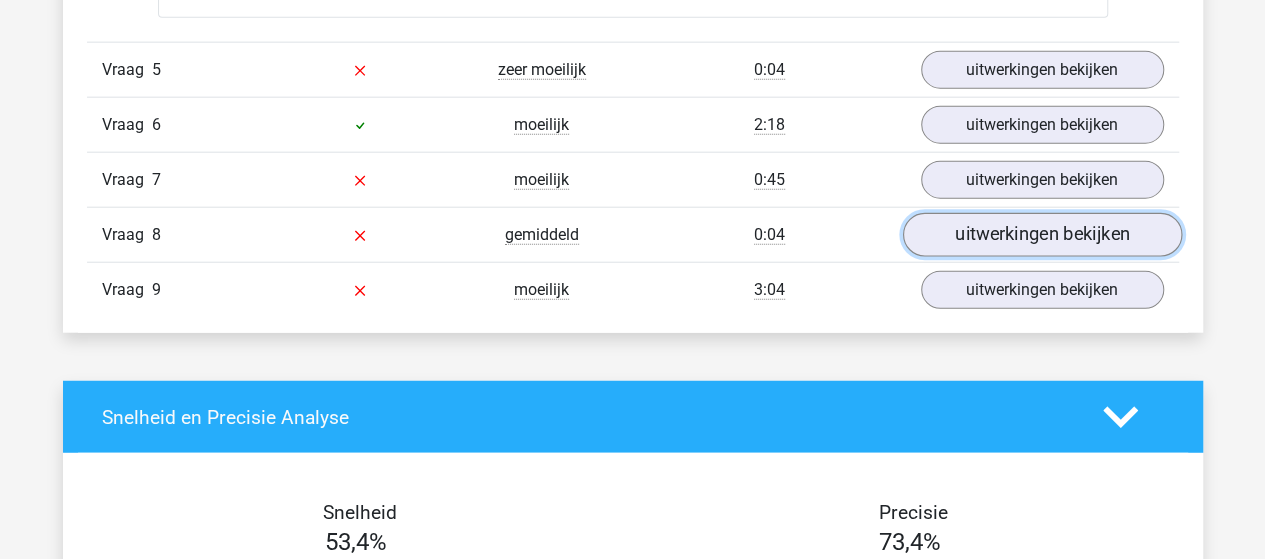 click on "uitwerkingen bekijken" at bounding box center (1041, 235) 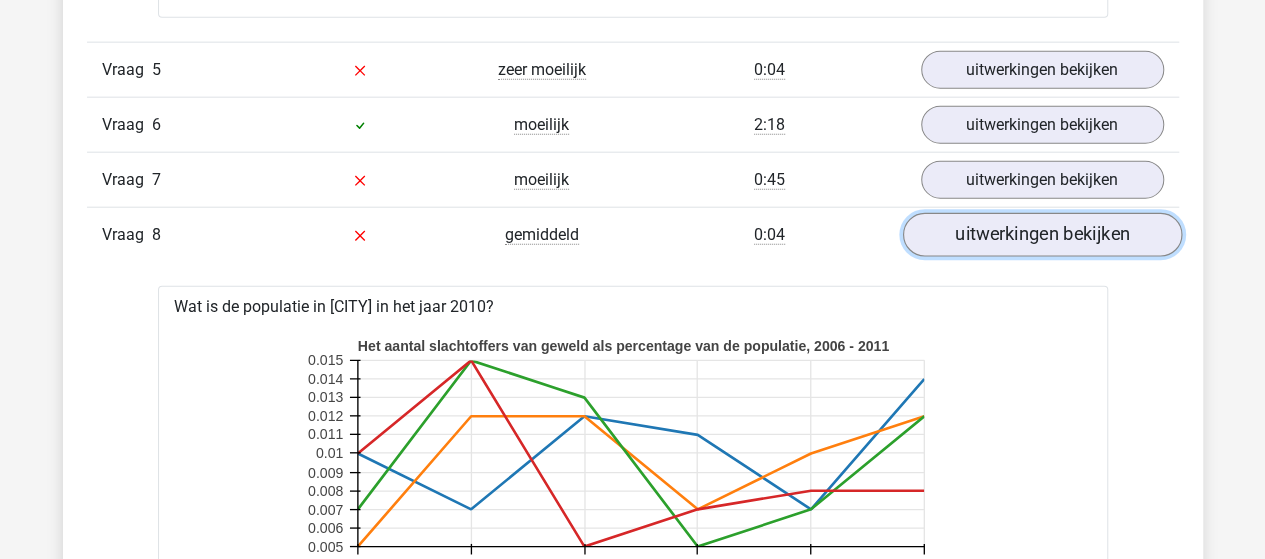 click on "uitwerkingen bekijken" at bounding box center (1041, 235) 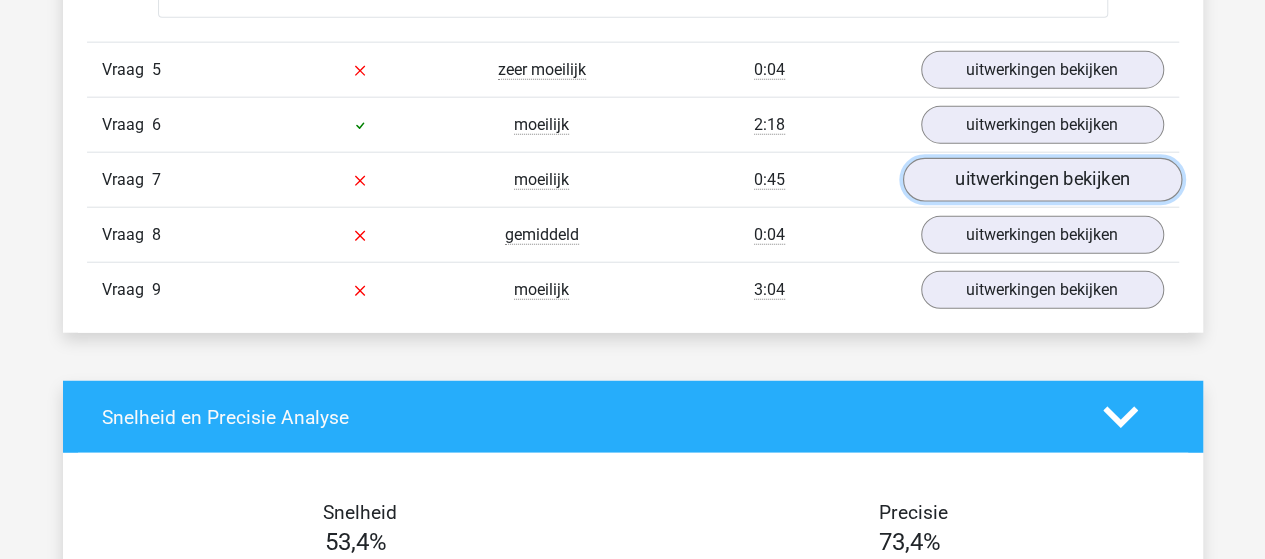click on "uitwerkingen bekijken" at bounding box center [1041, 180] 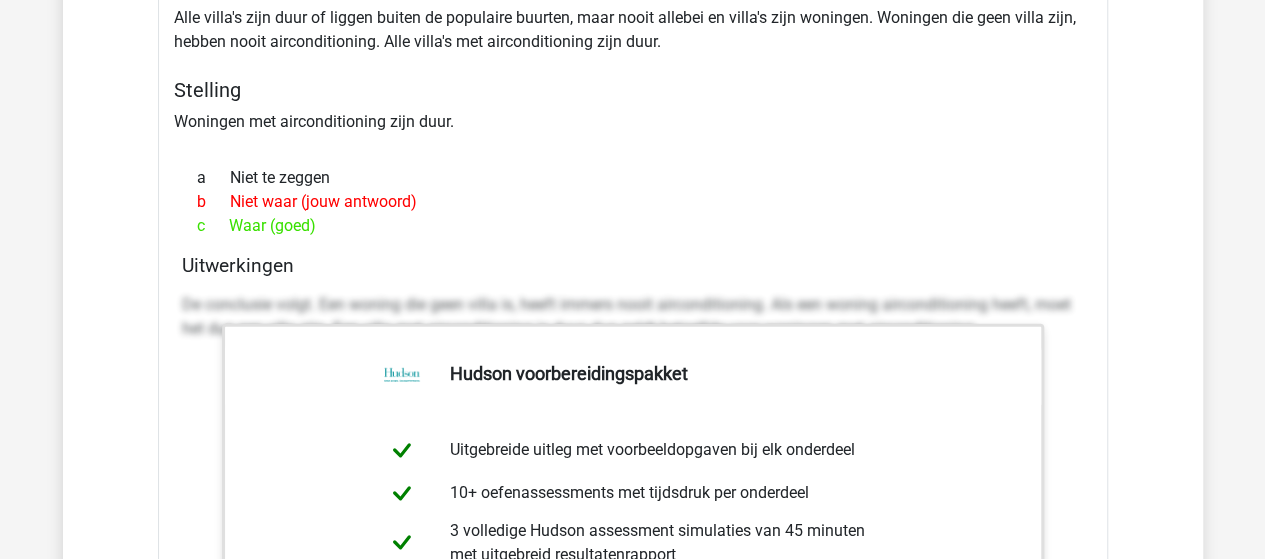 scroll, scrollTop: 6352, scrollLeft: 0, axis: vertical 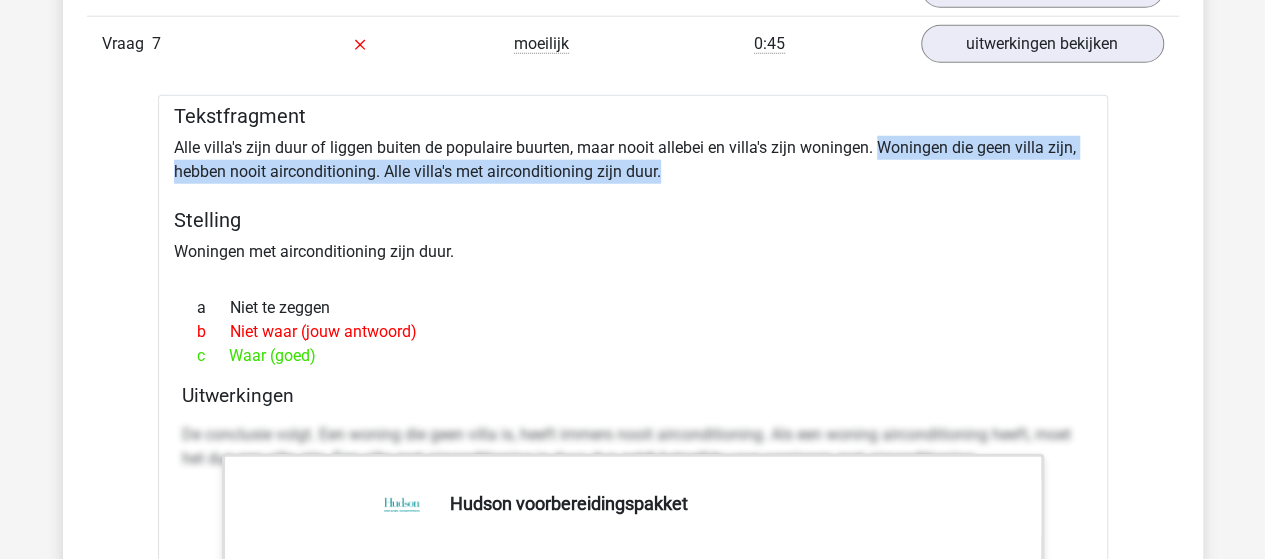 drag, startPoint x: 880, startPoint y: 161, endPoint x: 735, endPoint y: 179, distance: 146.11298 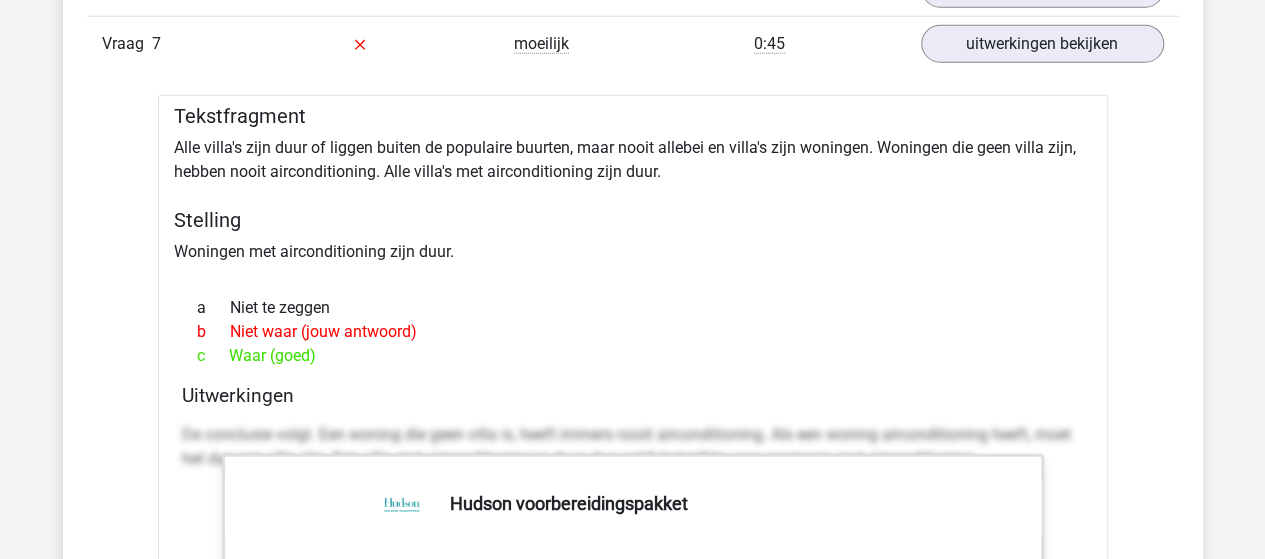 click on "Tekstfragment Alle villa's zijn duur of liggen buiten de populaire buurten, maar nooit allebei en villa's zijn woningen. Woningen die geen villa zijn, hebben nooit airconditioning. Alle villa's met airconditioning zijn duur. Stelling Woningen met airconditioning zijn duur.
a
Niet te zeggen
b
Niet waar
(jouw antwoord)
c
Waar
(goed)
[PLACE_NAME]
voorbereidingspakket" at bounding box center (633, 601) 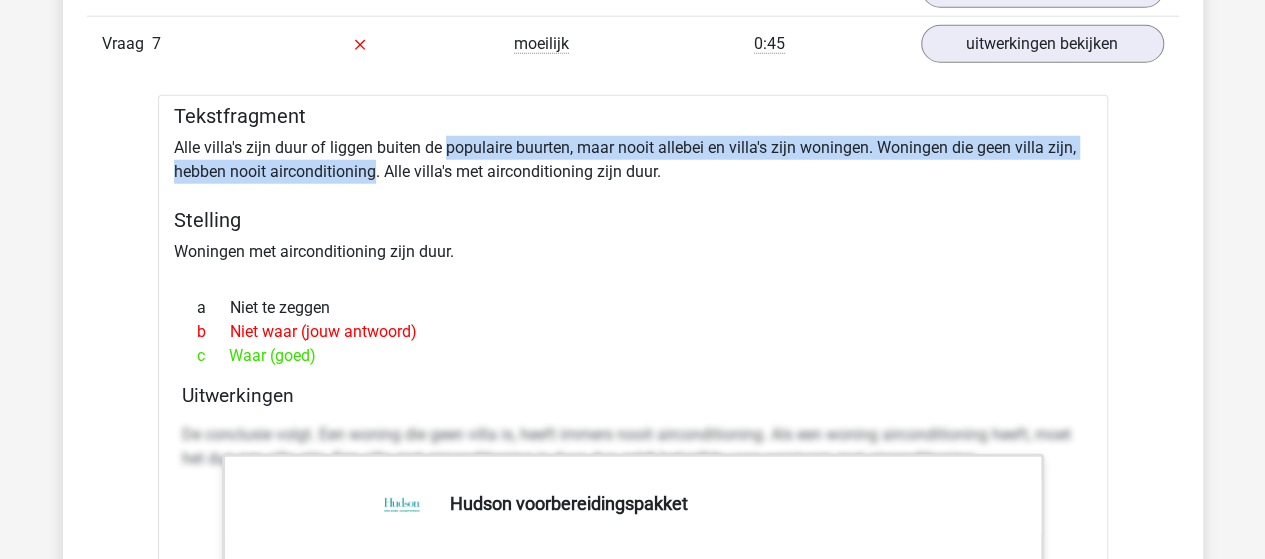 drag, startPoint x: 356, startPoint y: 191, endPoint x: 472, endPoint y: 155, distance: 121.45781 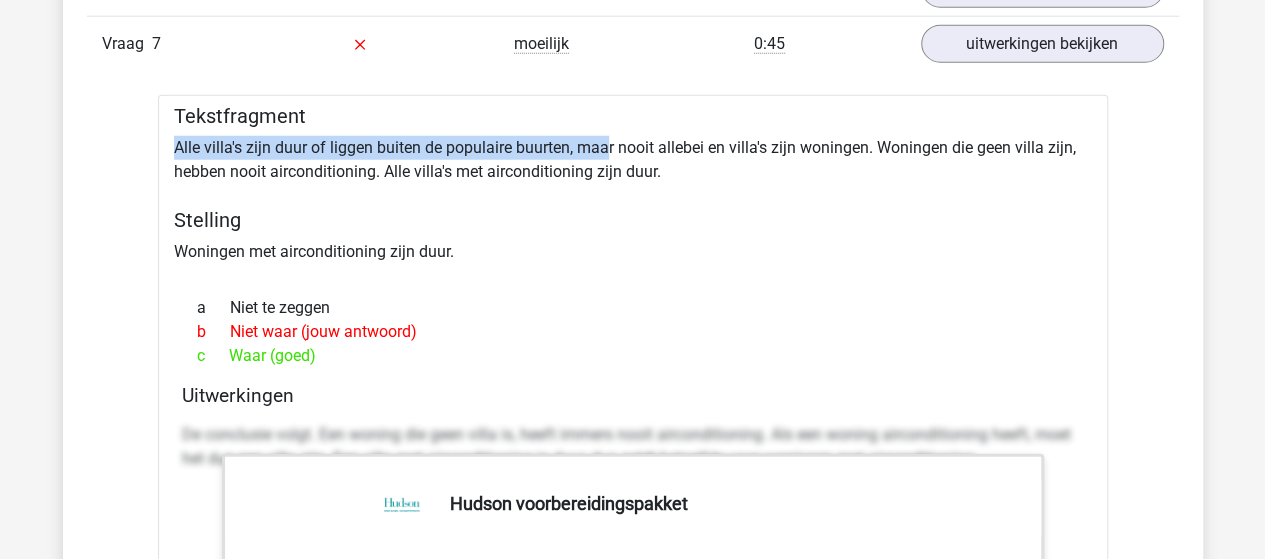 drag, startPoint x: 172, startPoint y: 161, endPoint x: 623, endPoint y: 153, distance: 451.07095 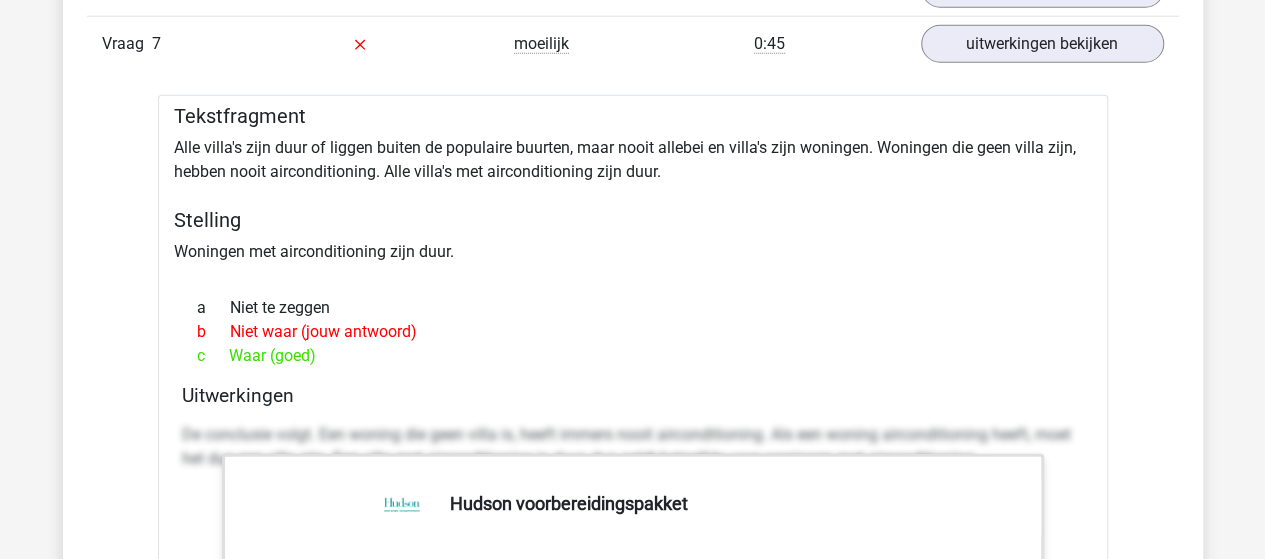 click on "Tekstfragment Alle villa's zijn duur of liggen buiten de populaire buurten, maar nooit allebei en villa's zijn woningen. Woningen die geen villa zijn, hebben nooit airconditioning. Alle villa's met airconditioning zijn duur. Stelling Woningen met airconditioning zijn duur.
a
Niet te zeggen
b
Niet waar
(jouw antwoord)
c
Waar
(goed)
[PLACE_NAME]
voorbereidingspakket" at bounding box center (633, 601) 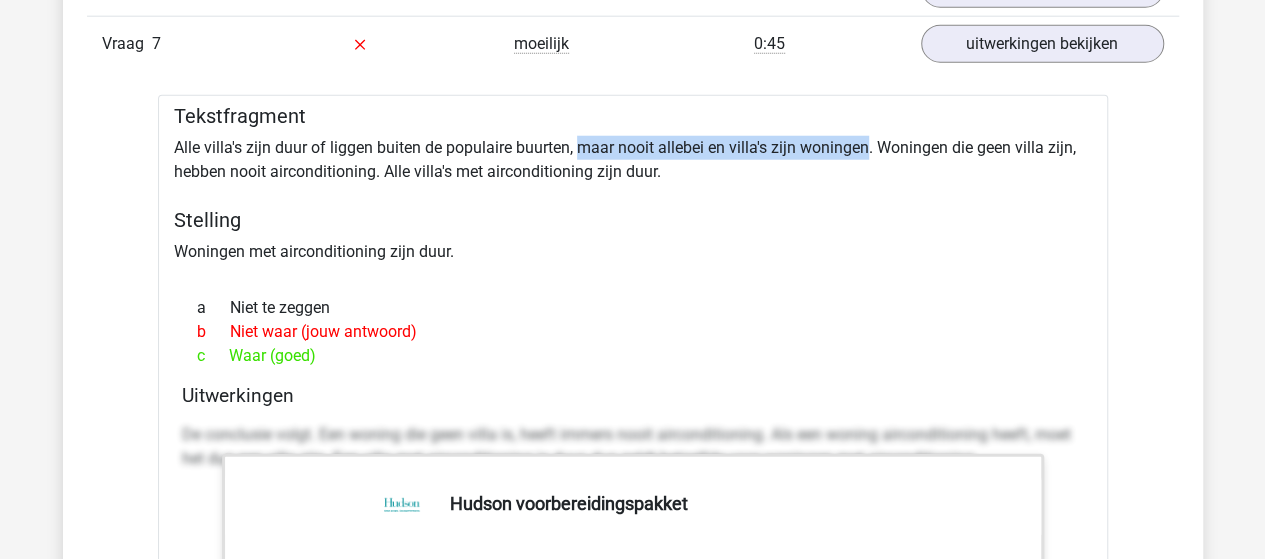 drag, startPoint x: 858, startPoint y: 159, endPoint x: 609, endPoint y: 157, distance: 249.00803 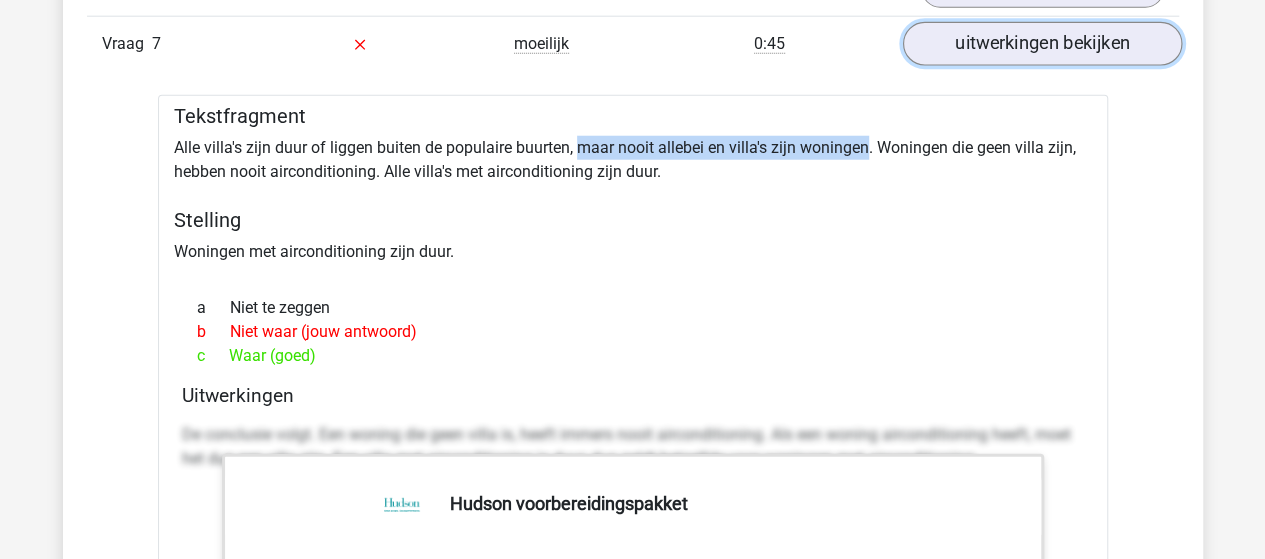 click on "uitwerkingen bekijken" at bounding box center [1041, 44] 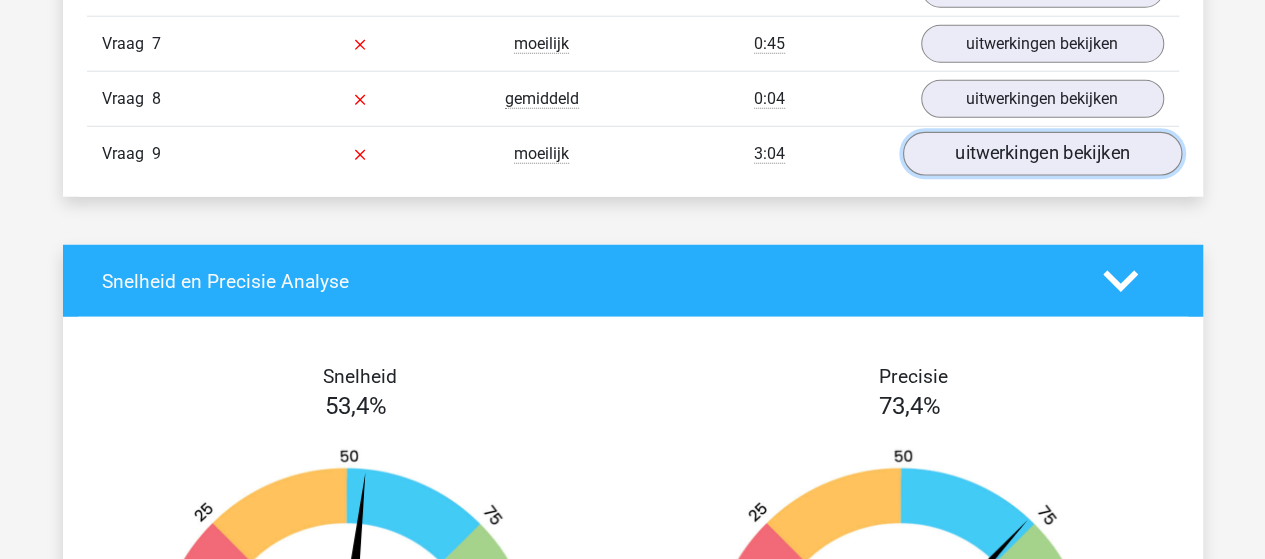 click on "uitwerkingen bekijken" at bounding box center (1041, 154) 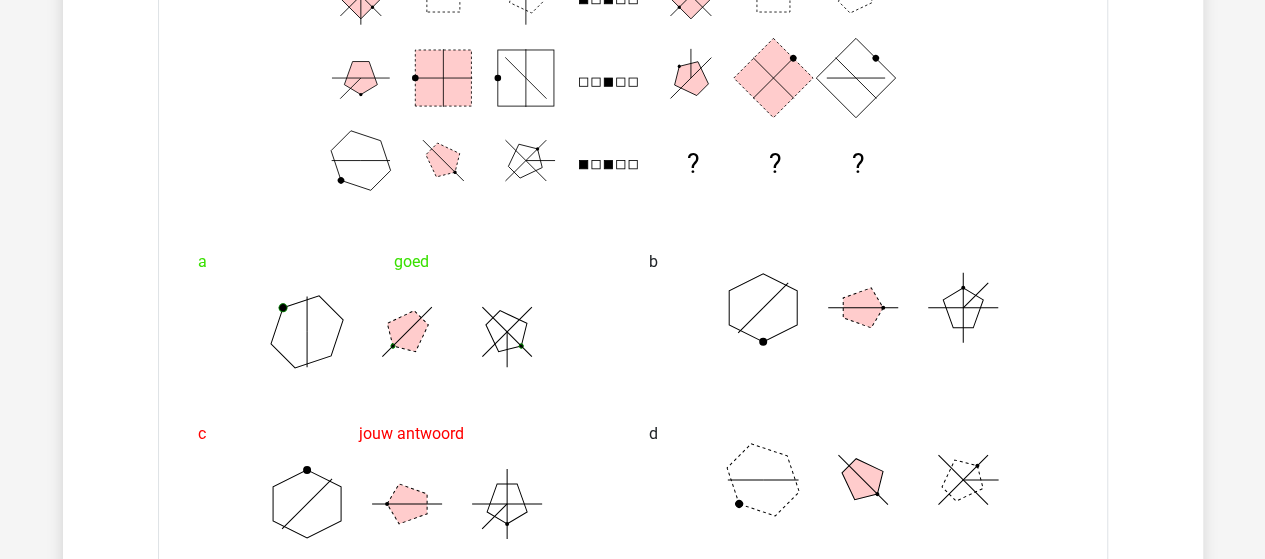 scroll, scrollTop: 6740, scrollLeft: 0, axis: vertical 